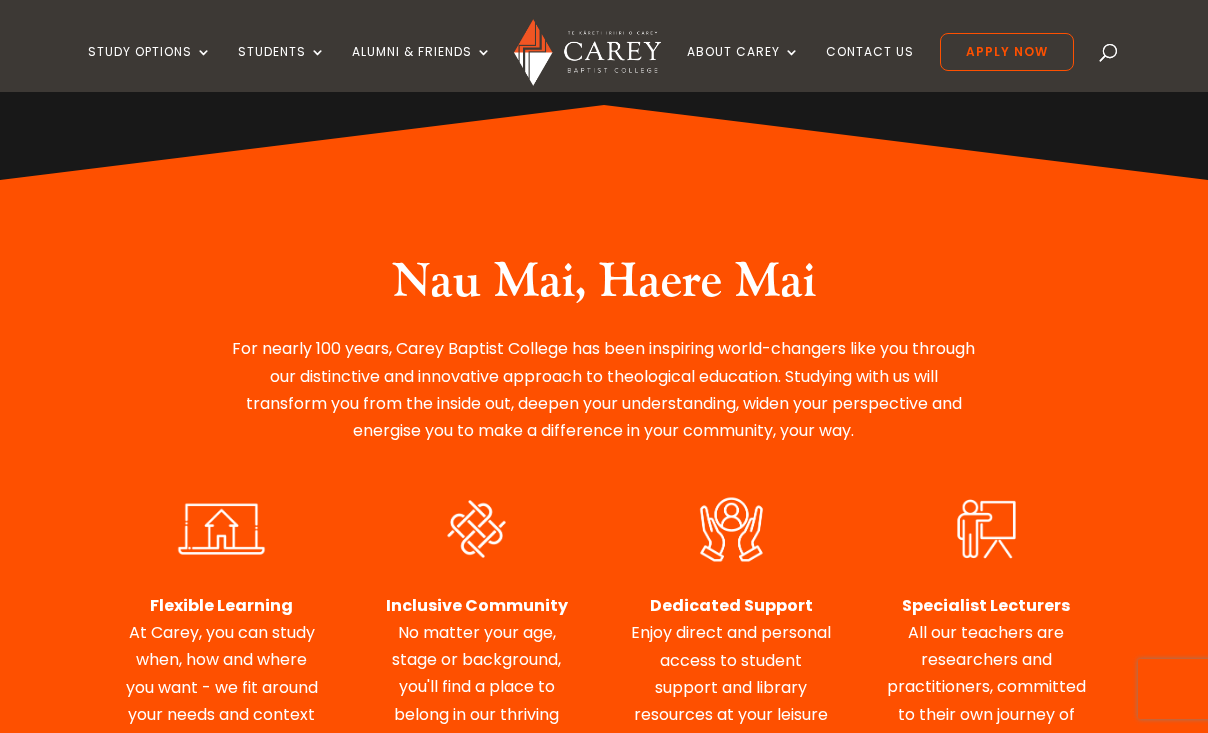scroll, scrollTop: 0, scrollLeft: 0, axis: both 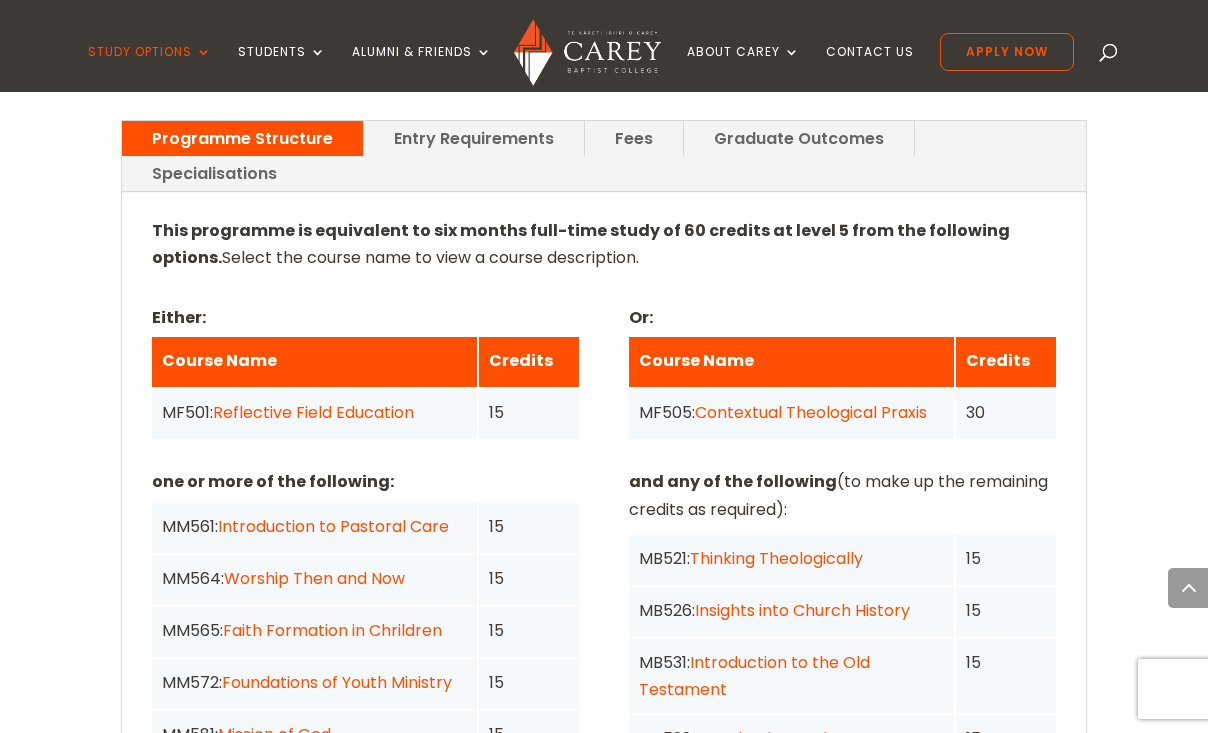 click on "Contextual Theological Praxis" at bounding box center (811, 412) 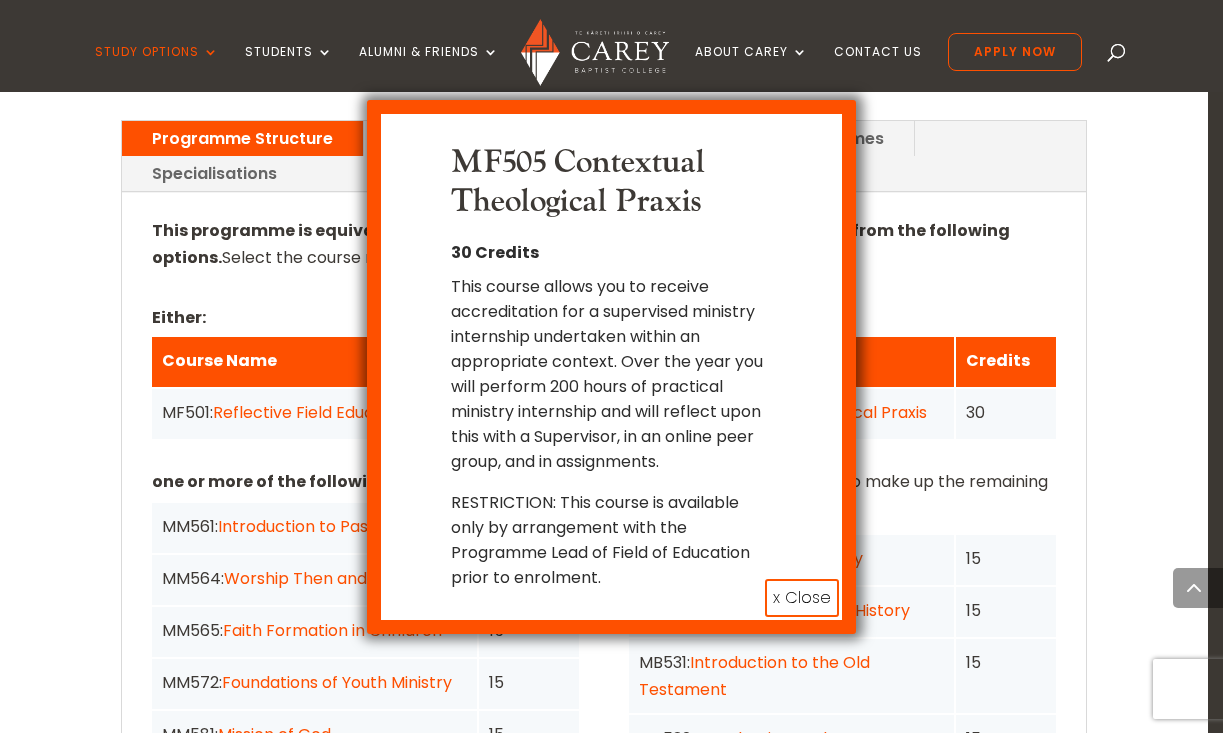 click on "x Close" at bounding box center [802, 598] 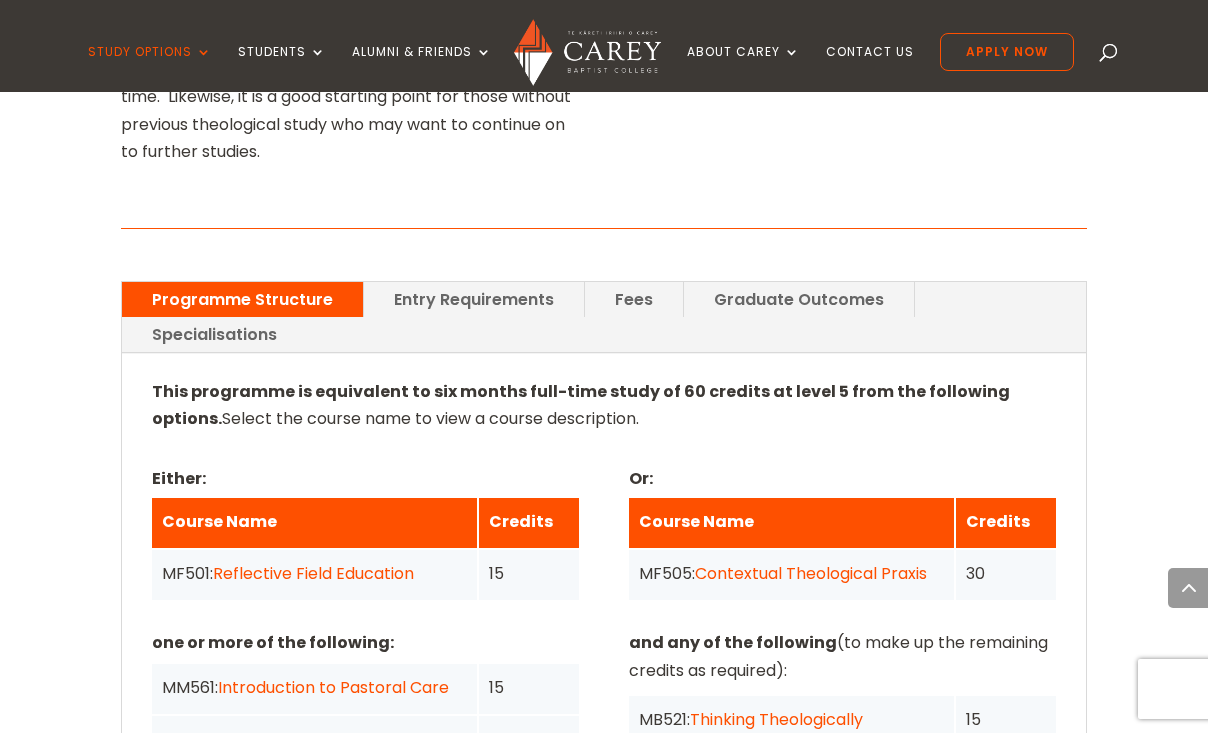 scroll, scrollTop: 1164, scrollLeft: 0, axis: vertical 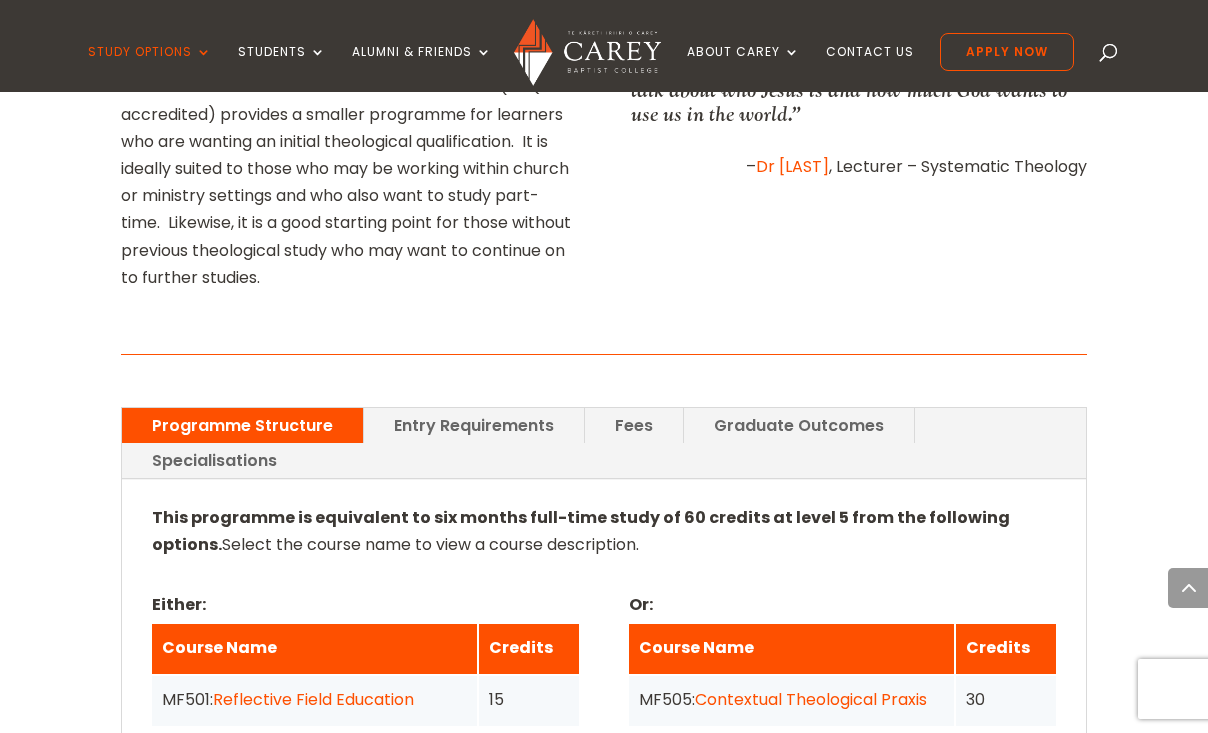 click on "Fees" at bounding box center [634, 425] 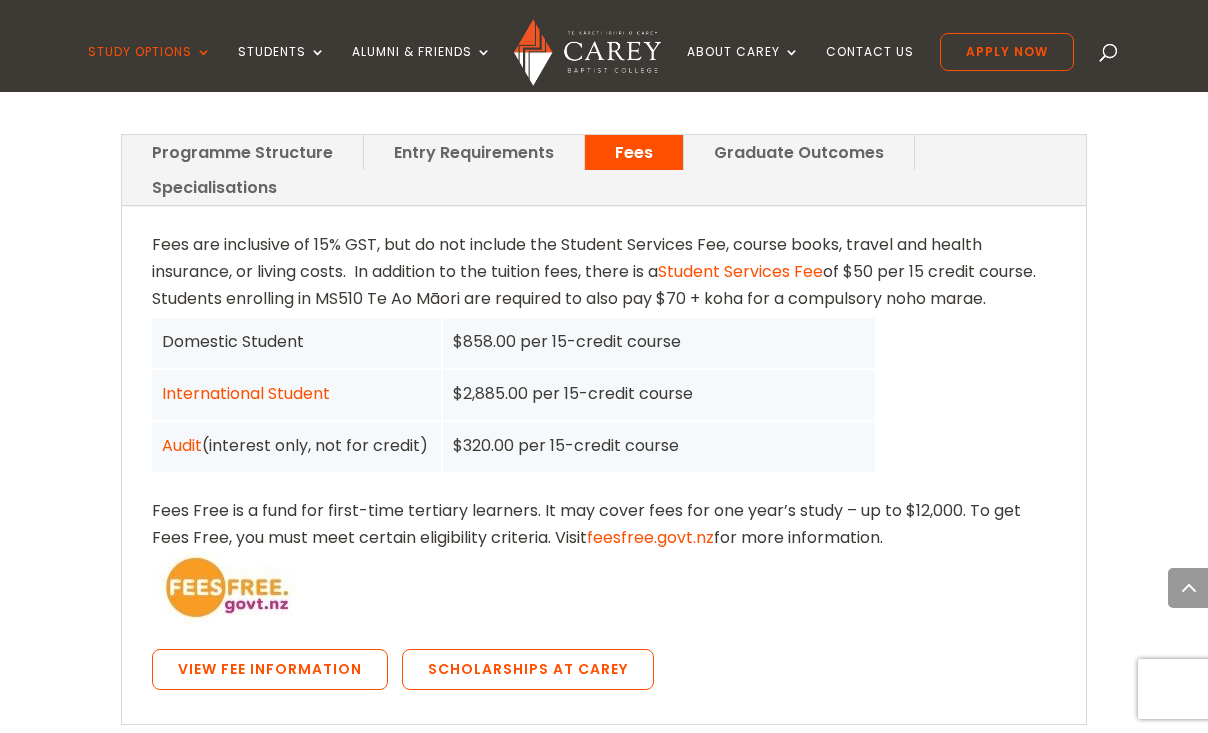 scroll, scrollTop: 1250, scrollLeft: 0, axis: vertical 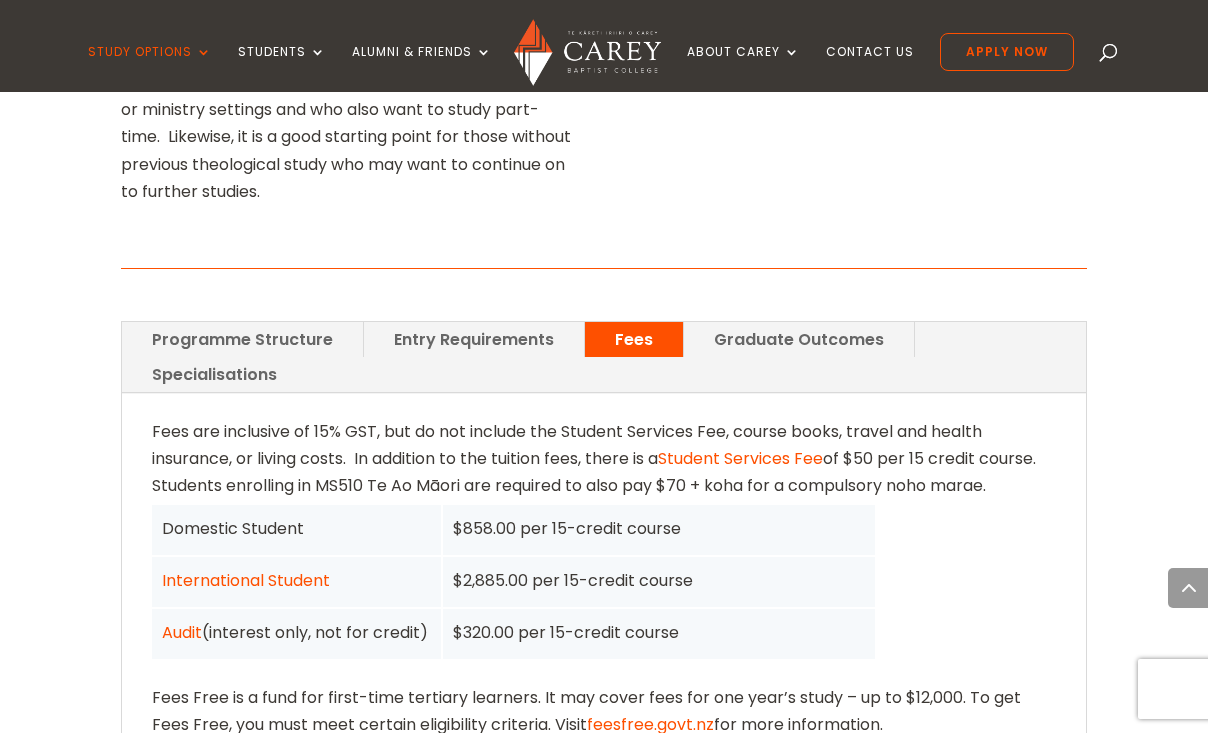 click on "Programme Structure" at bounding box center [242, 339] 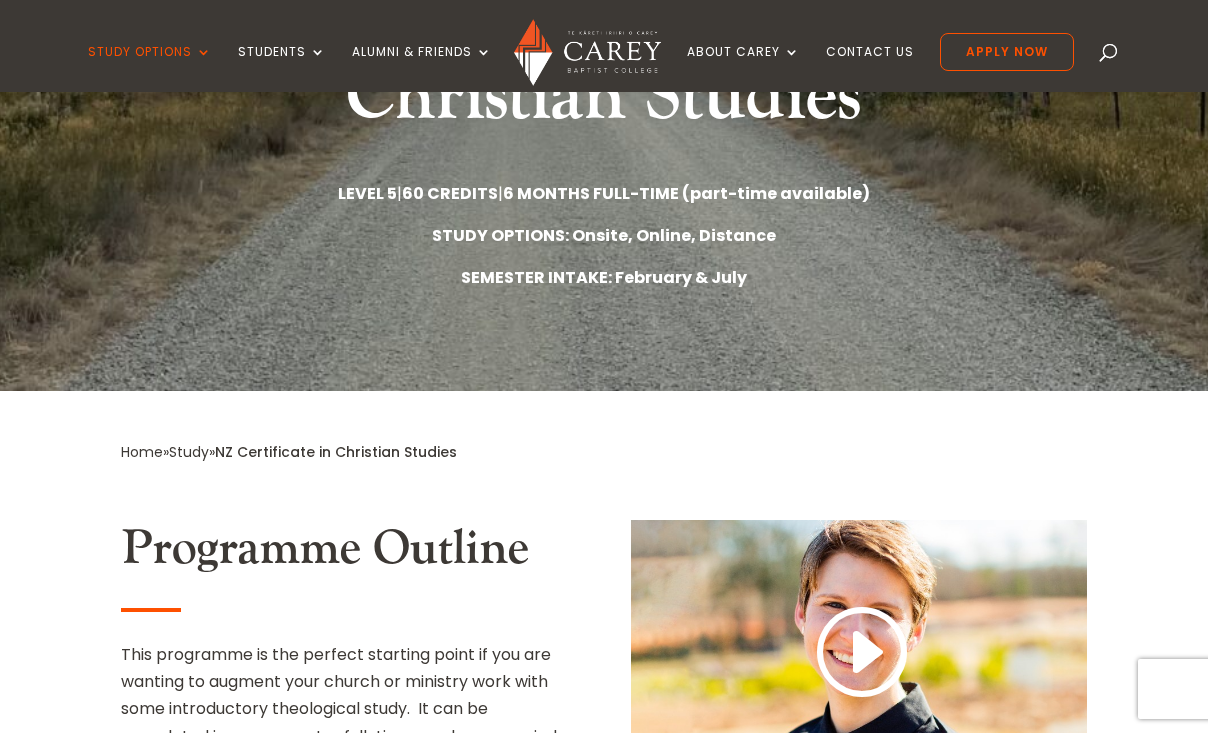 scroll, scrollTop: 167, scrollLeft: 0, axis: vertical 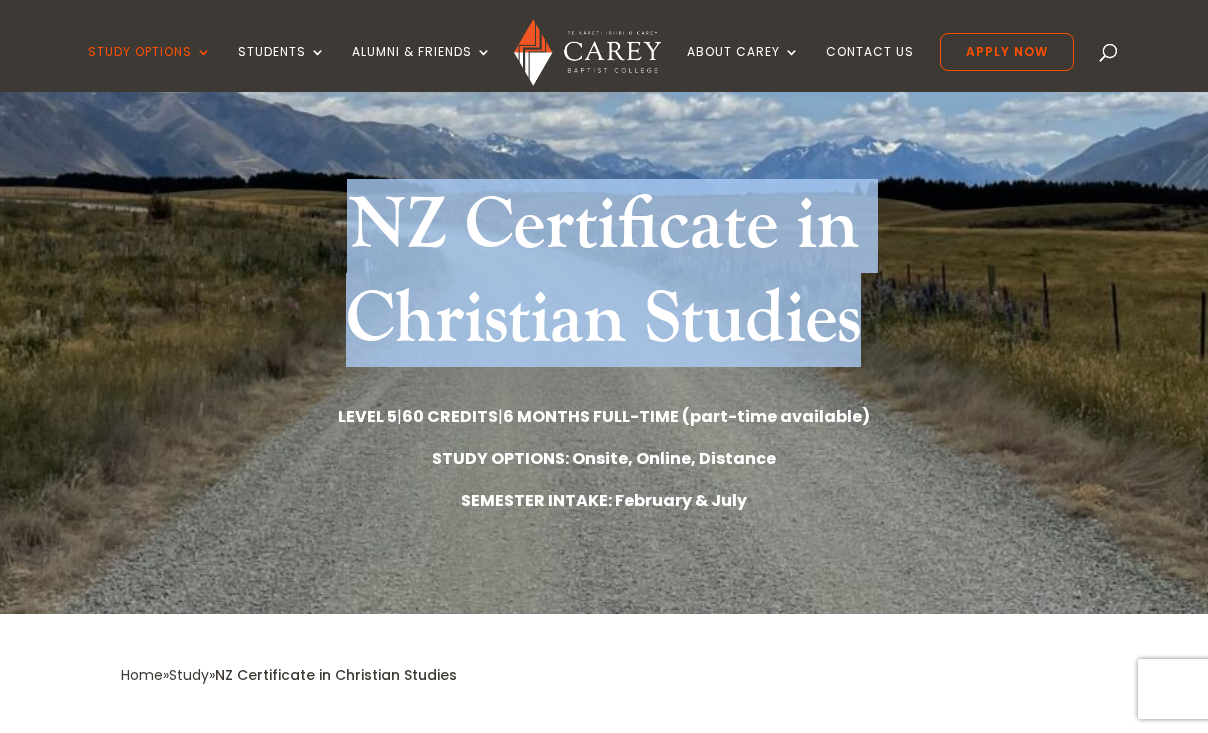 drag, startPoint x: 343, startPoint y: 226, endPoint x: 928, endPoint y: 343, distance: 596.58527 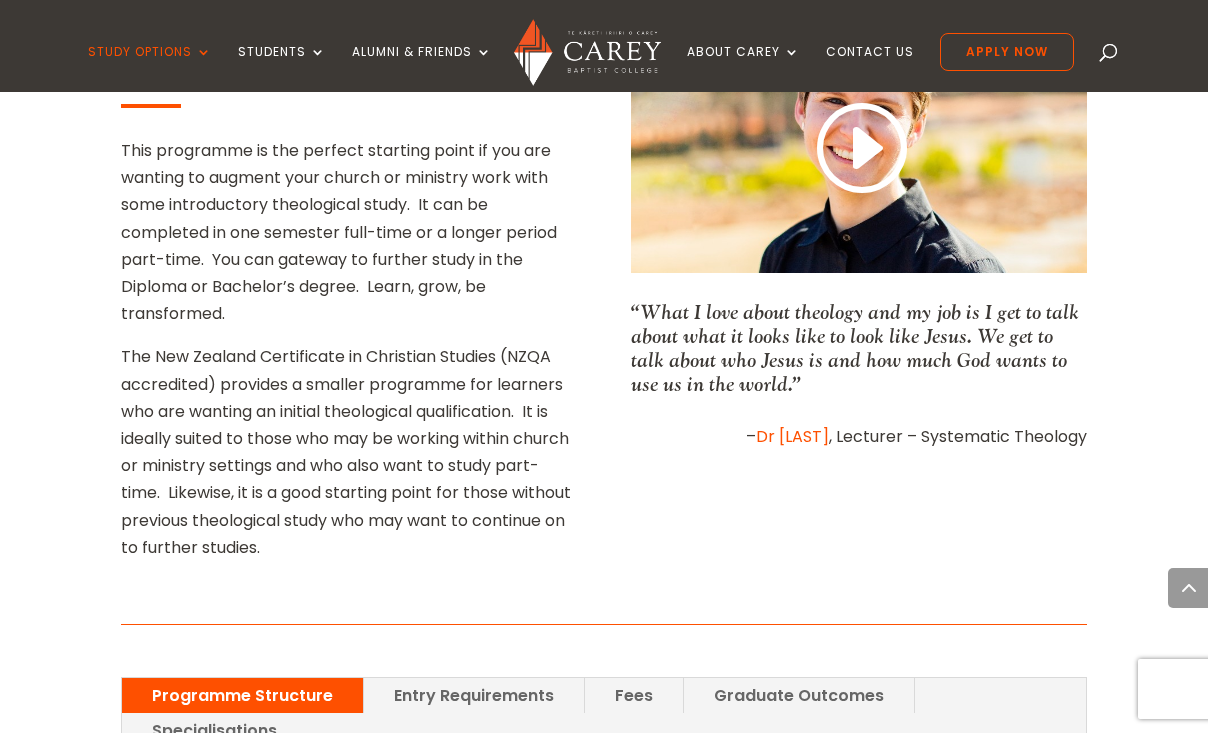 scroll, scrollTop: 754, scrollLeft: 0, axis: vertical 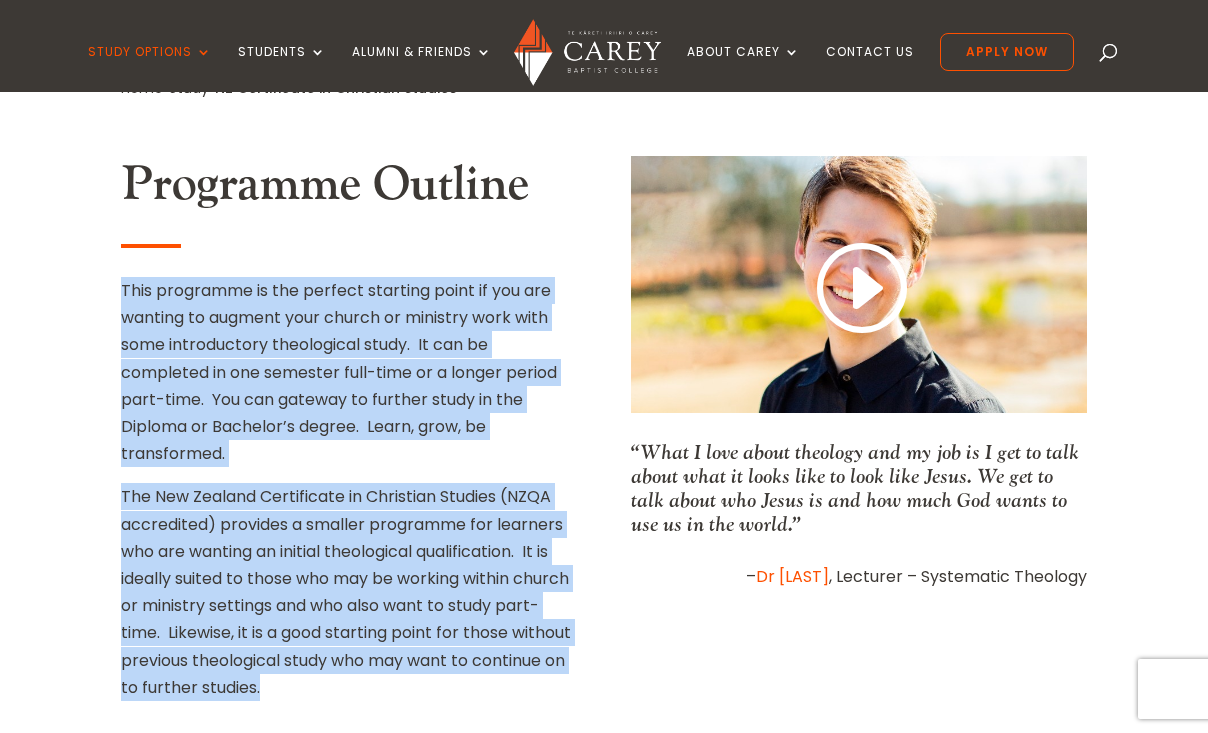 drag, startPoint x: 123, startPoint y: 289, endPoint x: 426, endPoint y: 687, distance: 500.21295 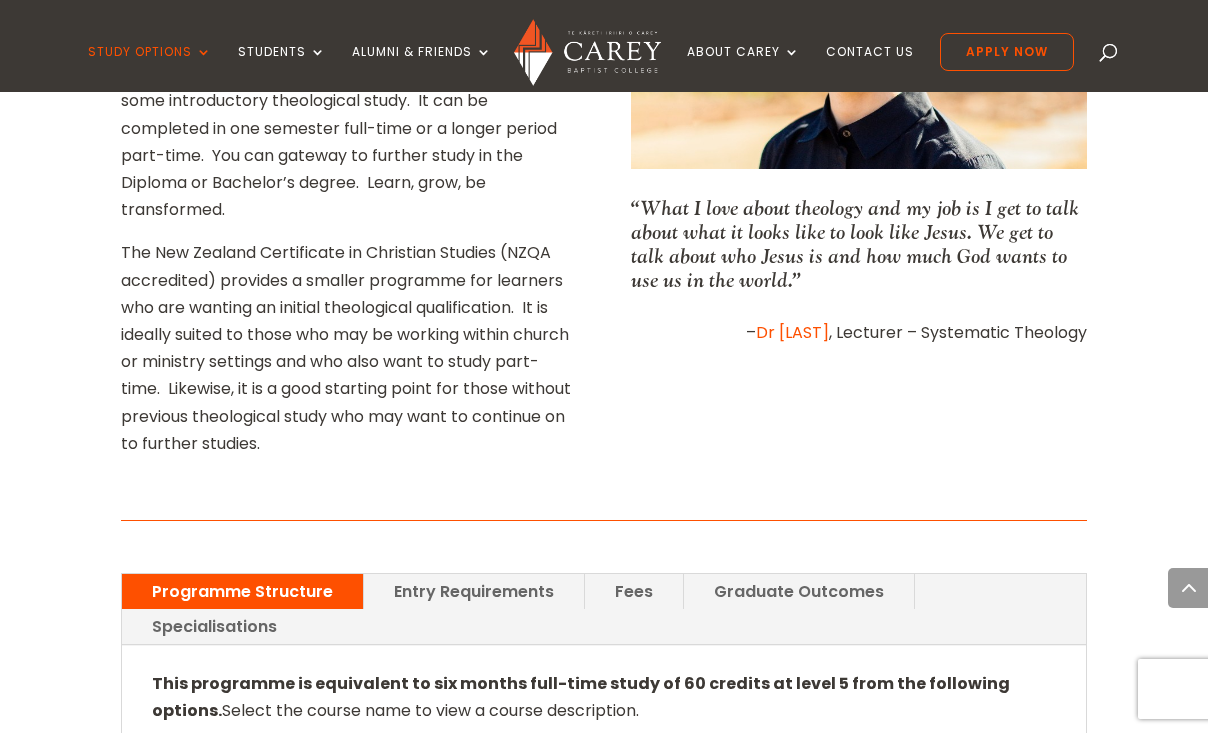scroll, scrollTop: 1130, scrollLeft: 0, axis: vertical 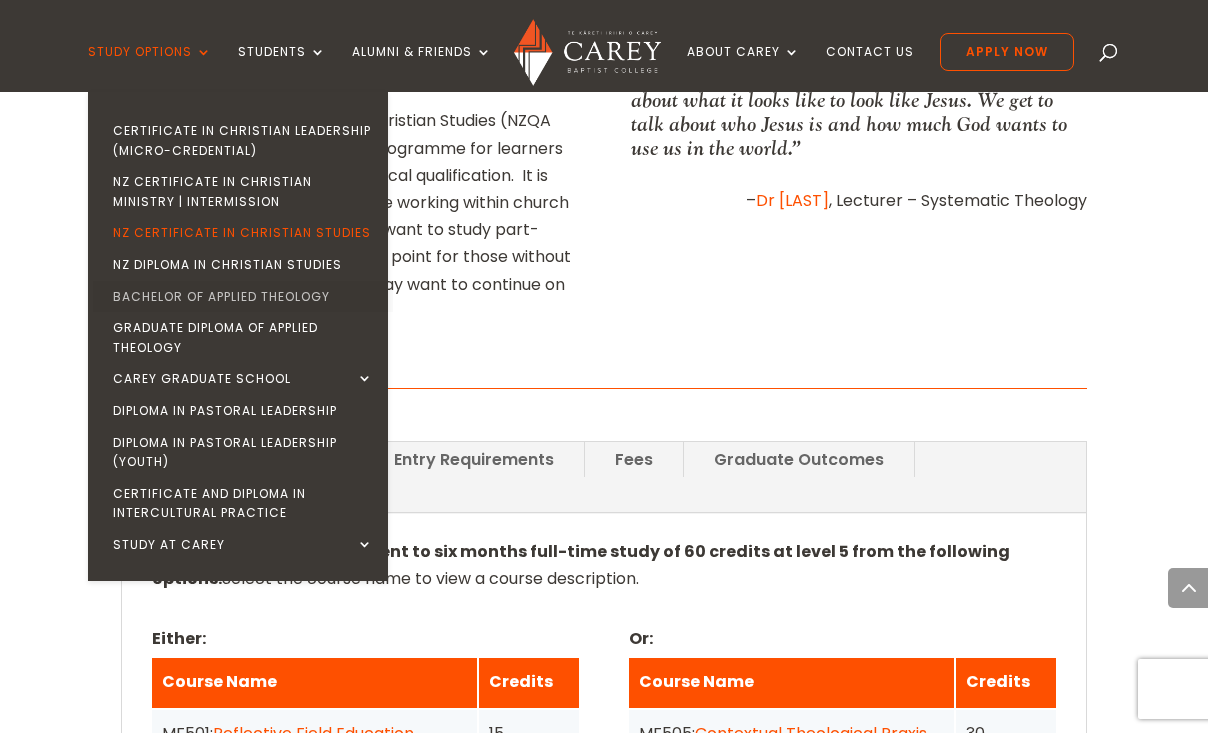 click on "Bachelor of Applied Theology" at bounding box center [243, 297] 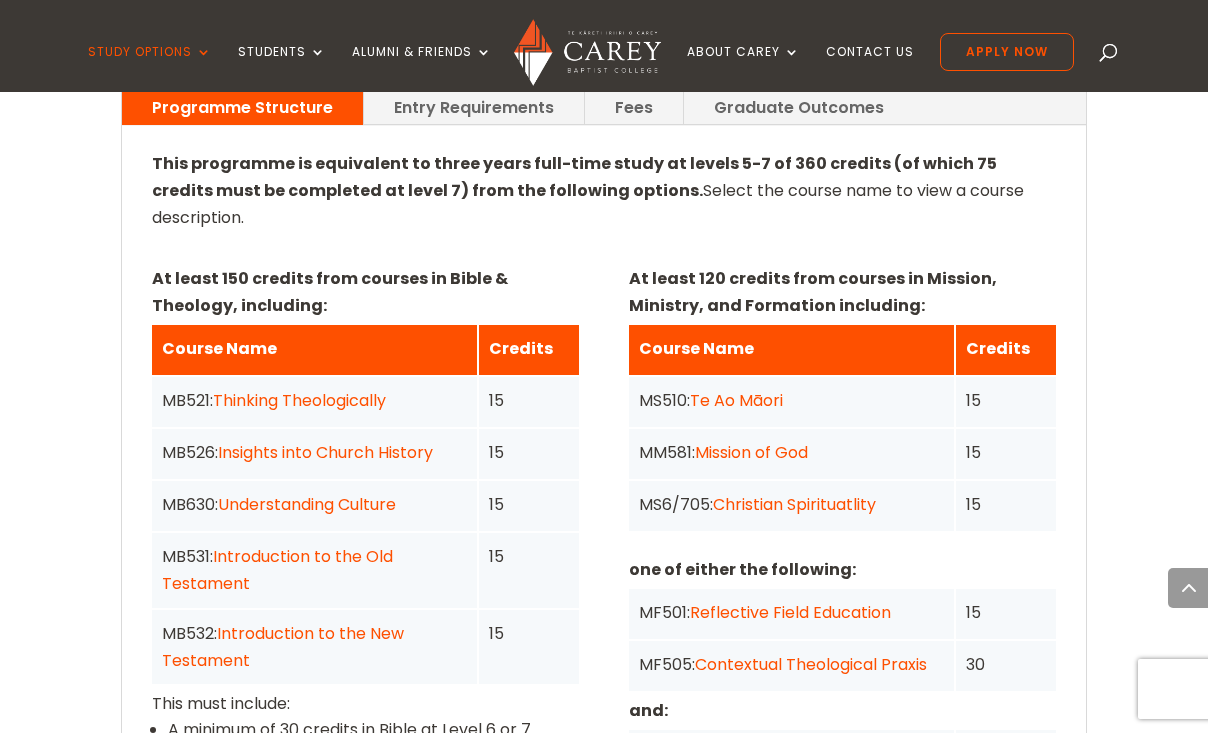 scroll, scrollTop: 1439, scrollLeft: 0, axis: vertical 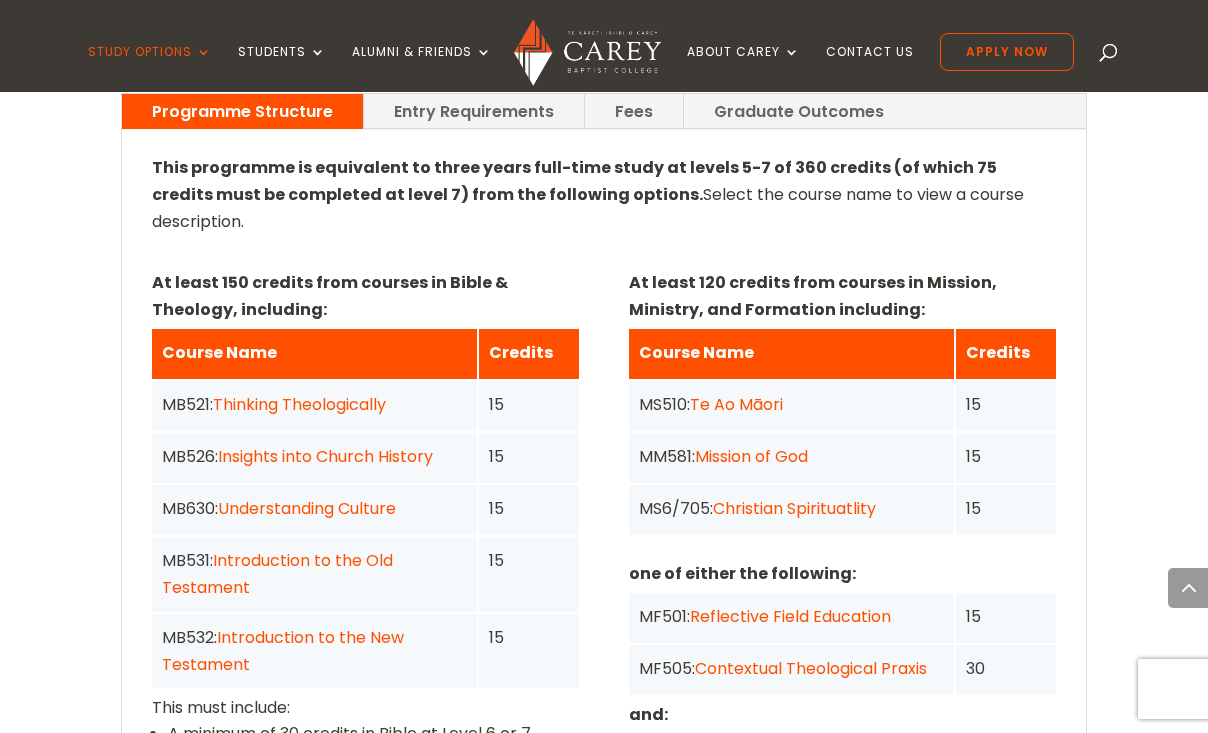 click on "Thinking Theologically" at bounding box center (299, 404) 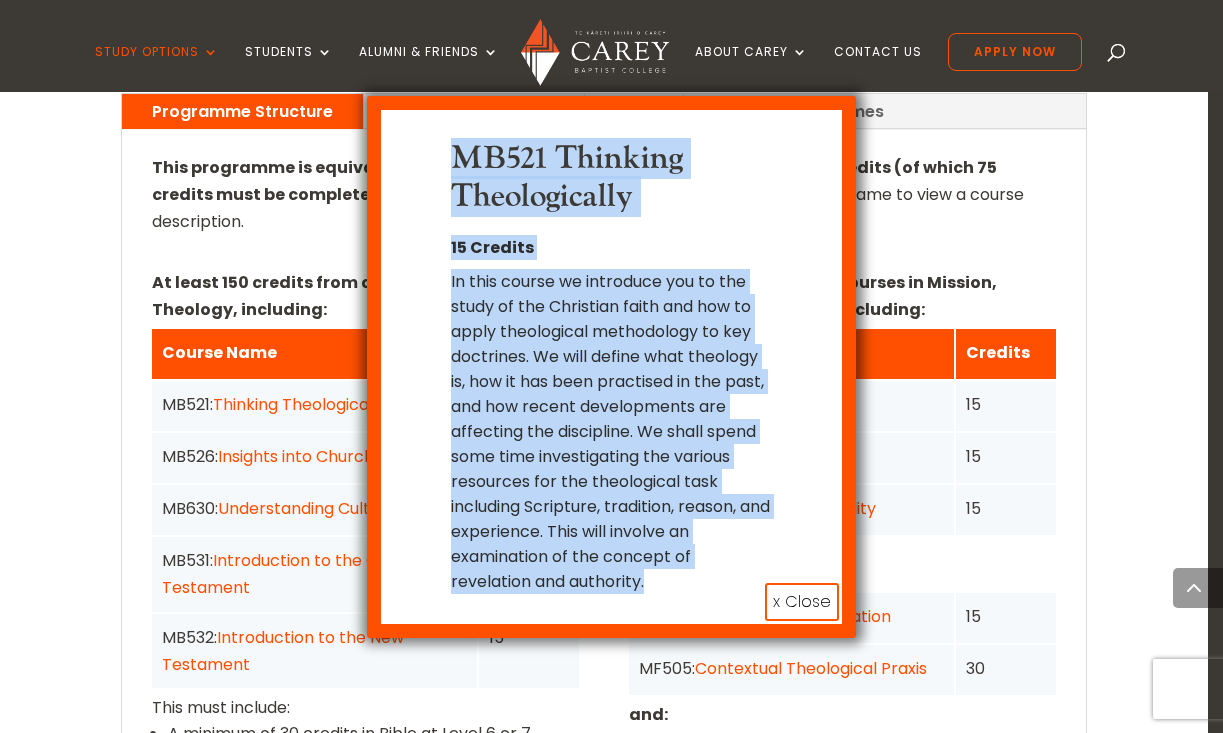 drag, startPoint x: 454, startPoint y: 154, endPoint x: 667, endPoint y: 580, distance: 476.28247 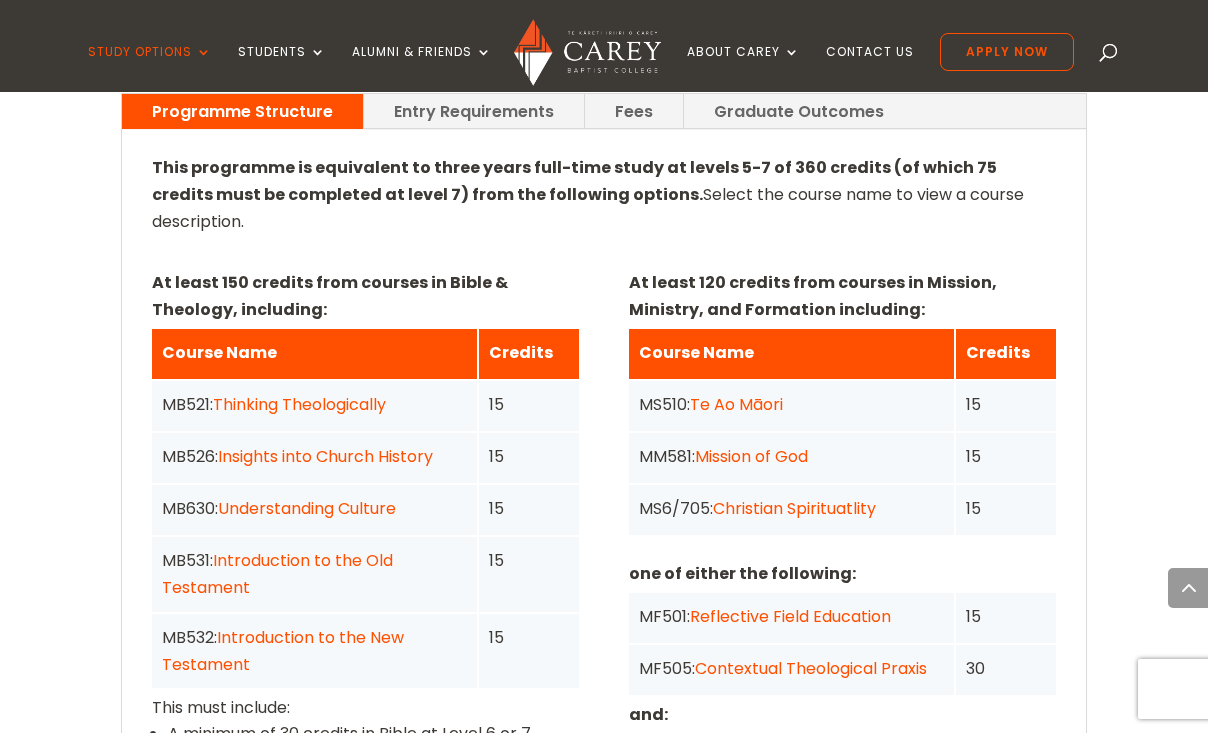 click on "Insights into Church History" at bounding box center [325, 456] 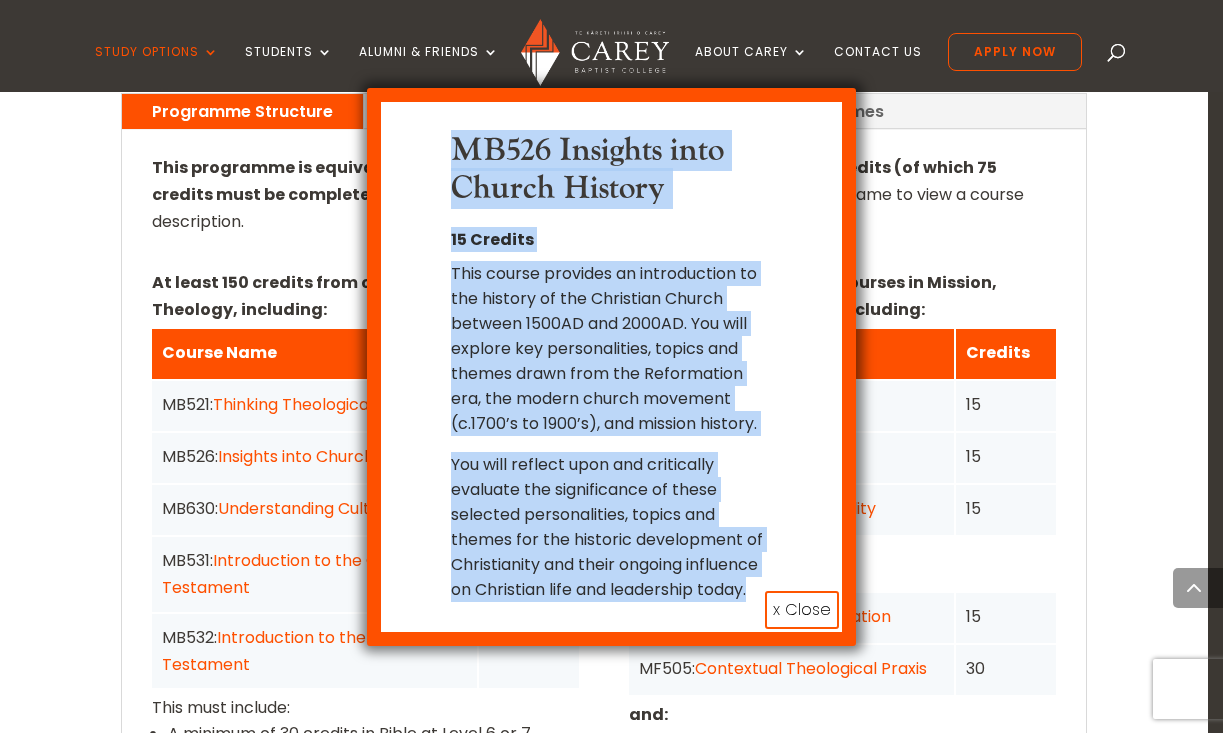 drag, startPoint x: 455, startPoint y: 148, endPoint x: 783, endPoint y: 586, distance: 547.20013 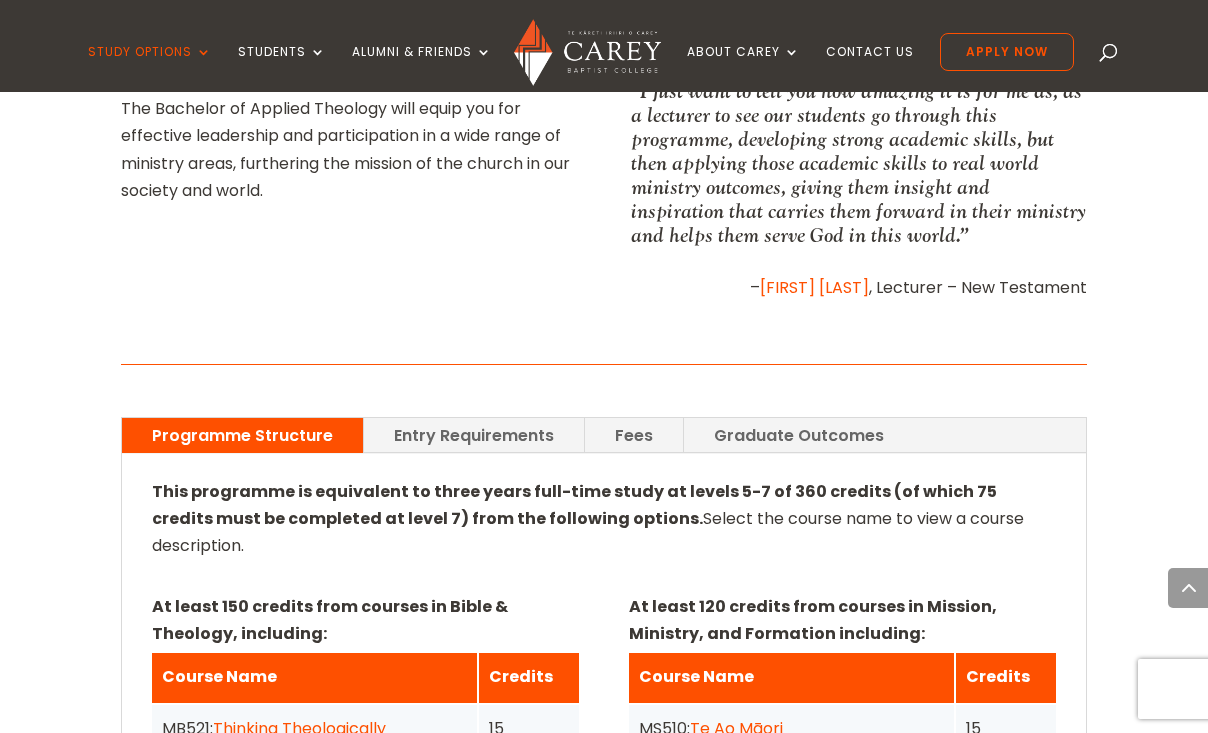 scroll, scrollTop: 1441, scrollLeft: 0, axis: vertical 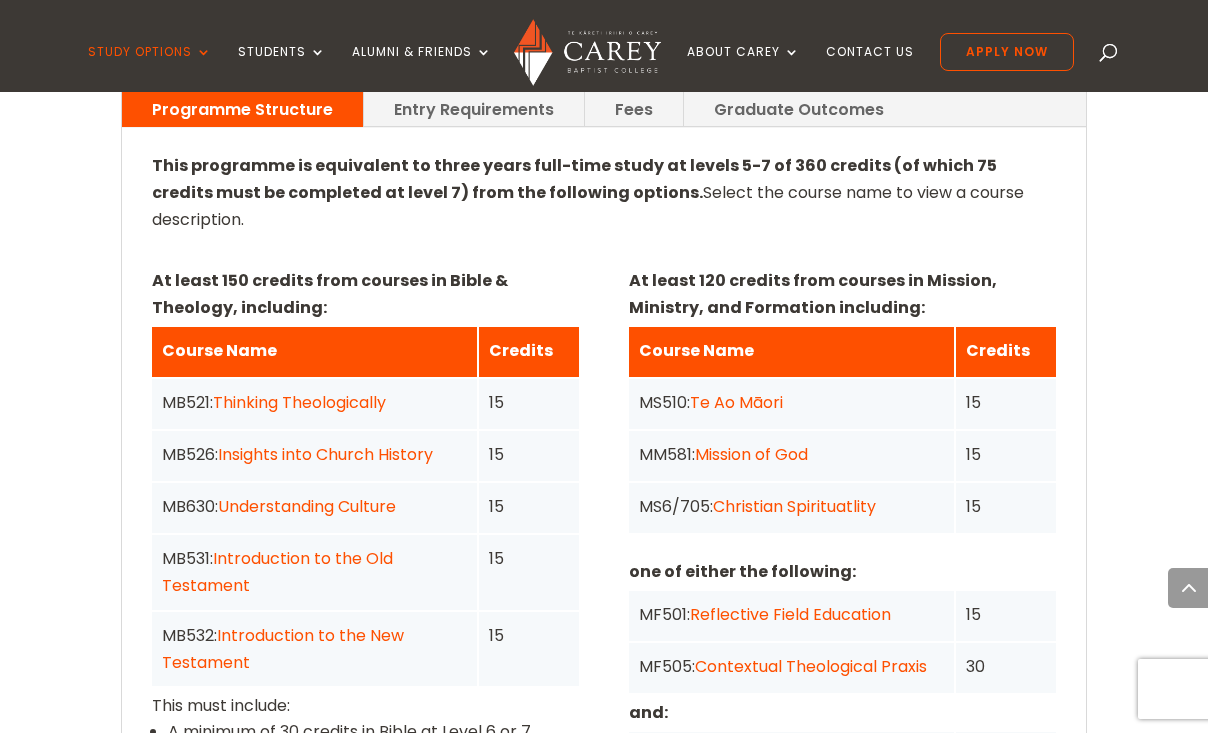 click on "Introduction to the Old Testament" at bounding box center [277, 572] 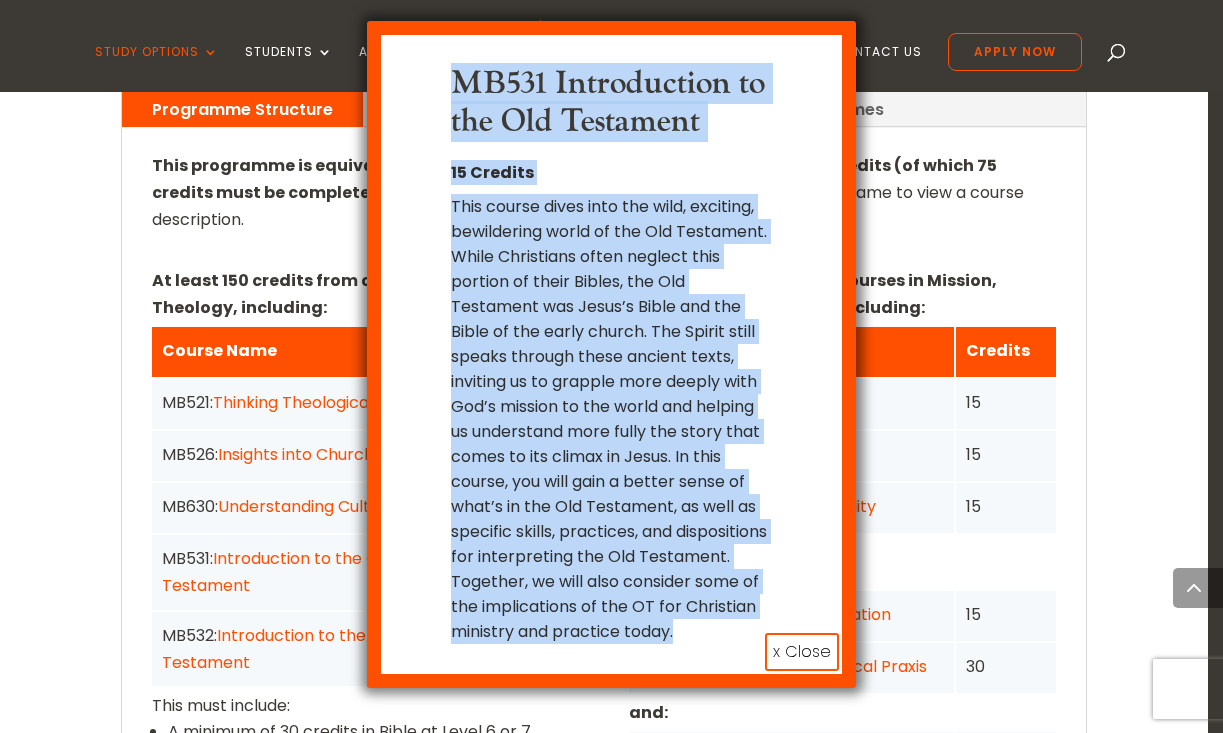 drag, startPoint x: 454, startPoint y: 85, endPoint x: 667, endPoint y: 666, distance: 618.81335 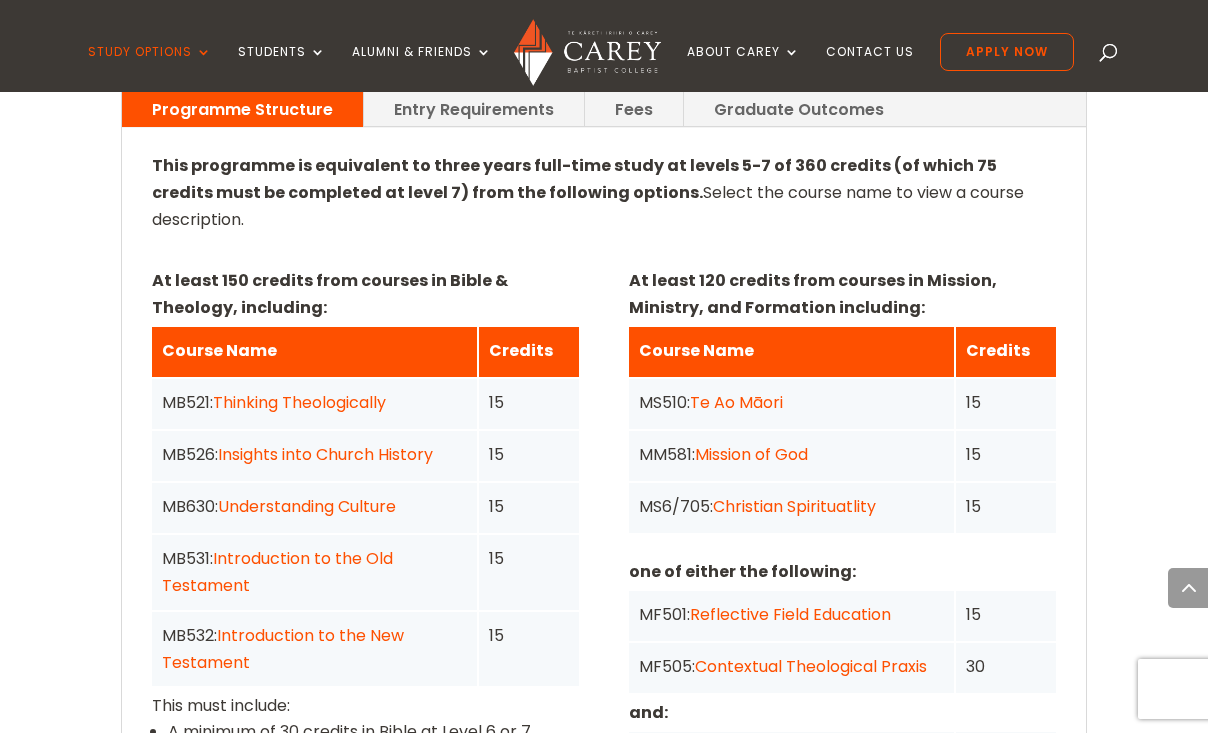 click on "Introduction to the New Testament" at bounding box center (283, 649) 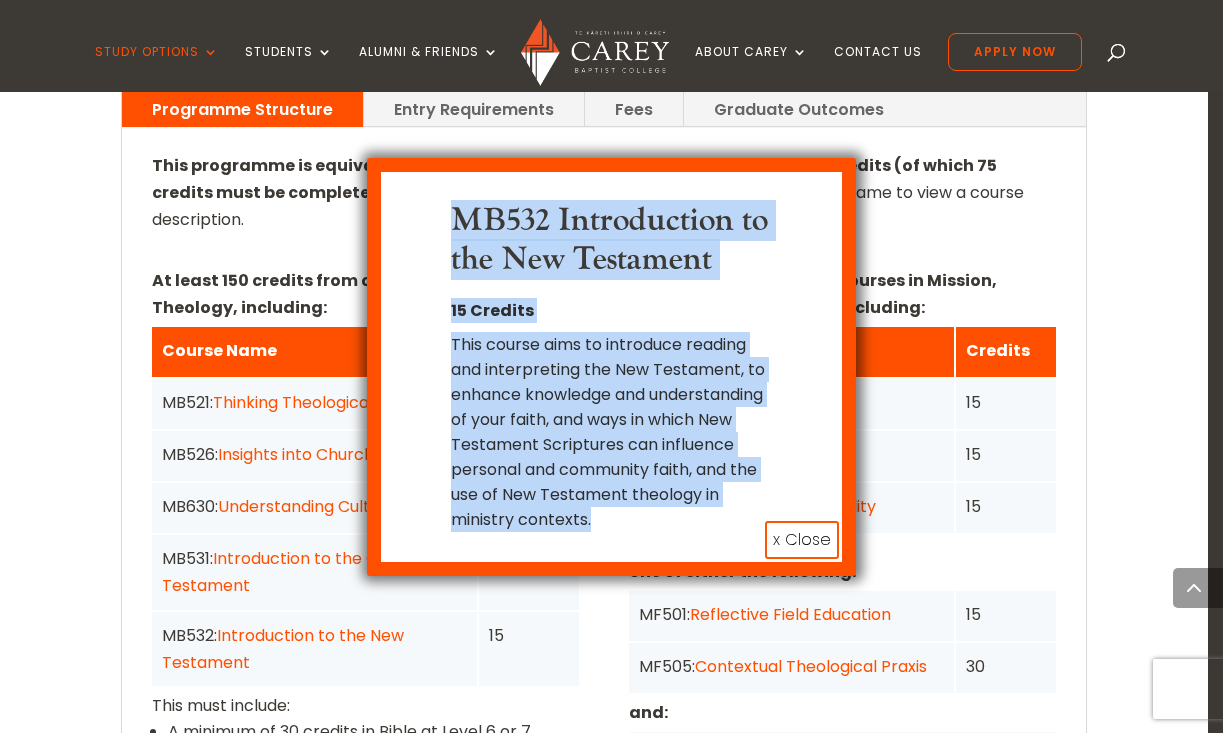 drag, startPoint x: 452, startPoint y: 220, endPoint x: 703, endPoint y: 534, distance: 401.9913 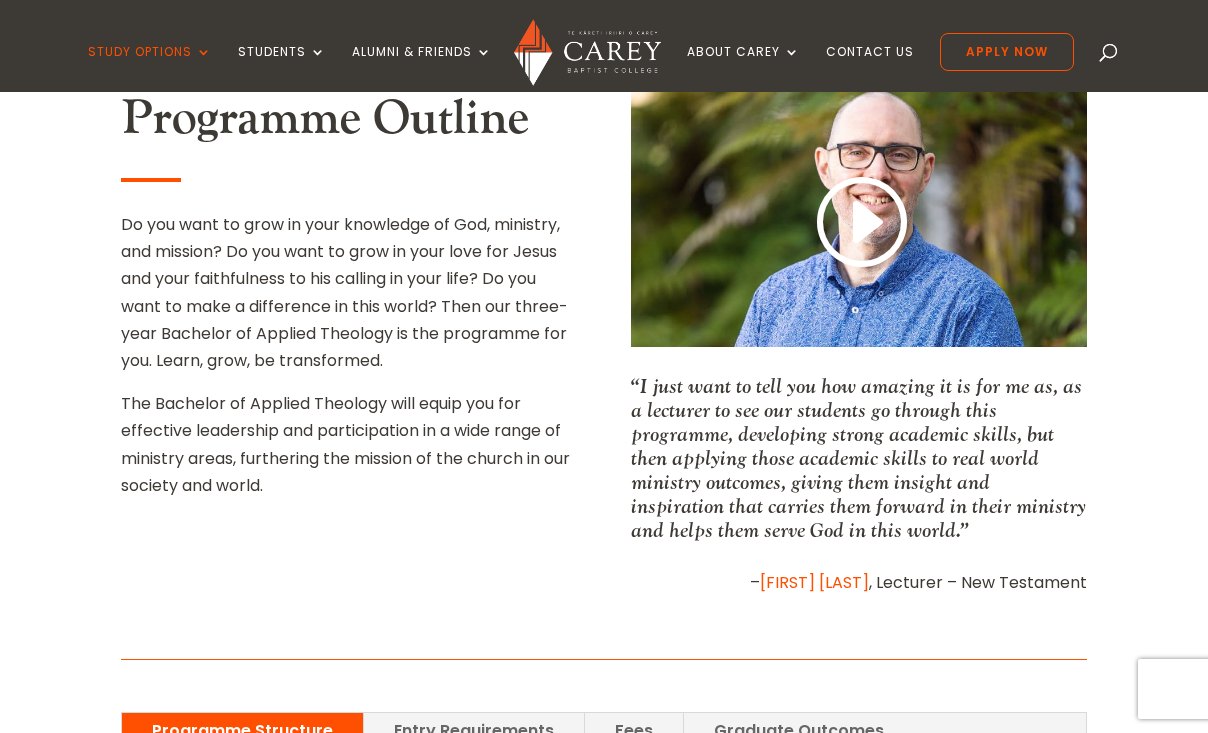 scroll, scrollTop: 0, scrollLeft: 0, axis: both 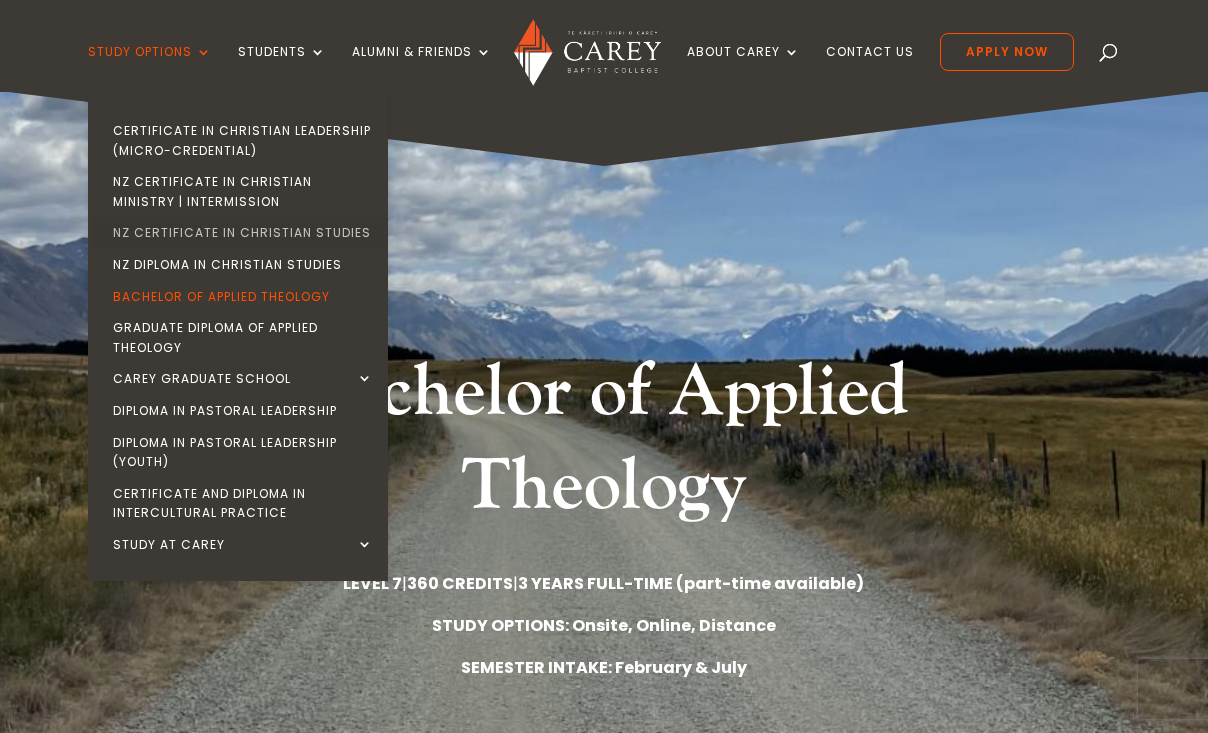 click on "NZ Certificate in Christian Studies" at bounding box center [243, 233] 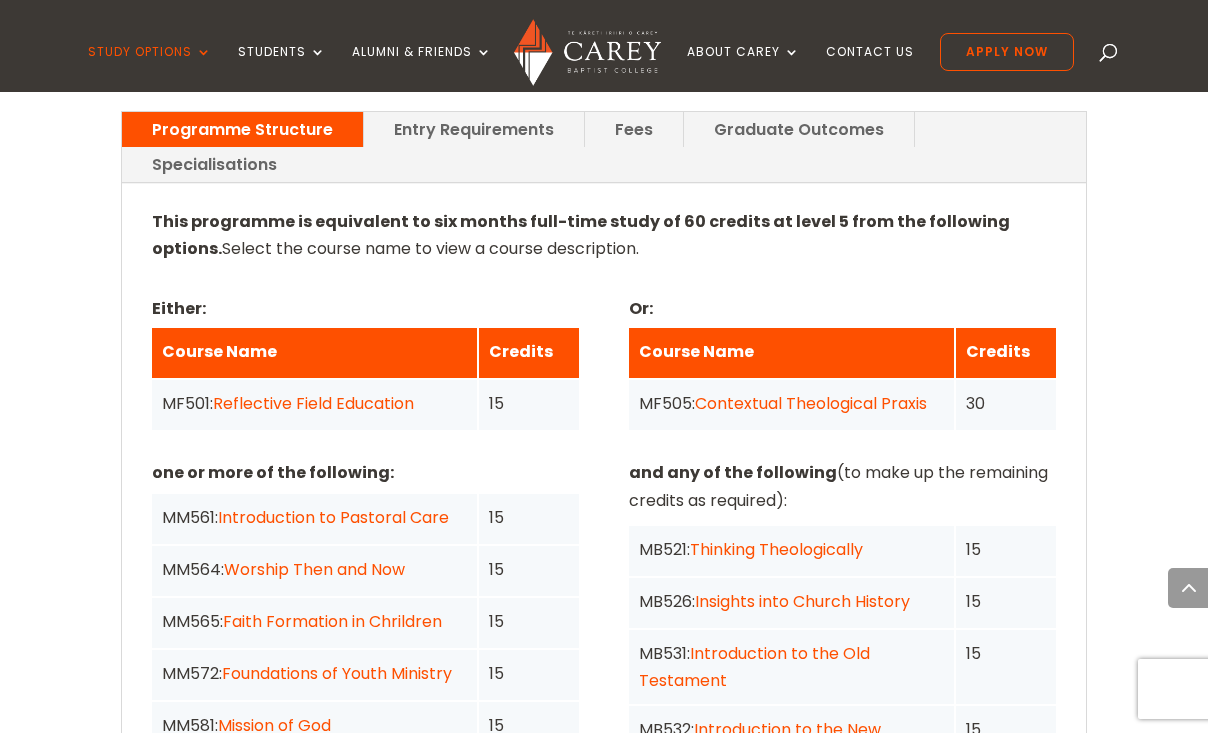 scroll, scrollTop: 1617, scrollLeft: 0, axis: vertical 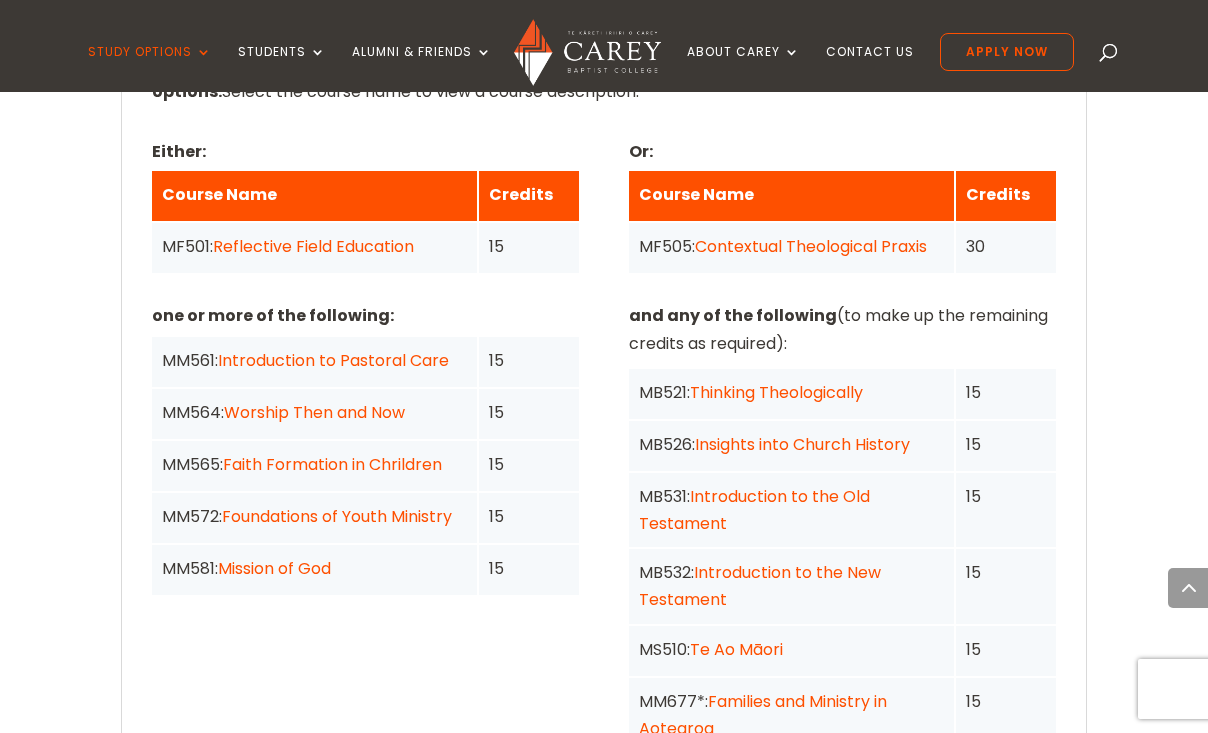 click on "Contextual Theological Praxis" at bounding box center (811, 246) 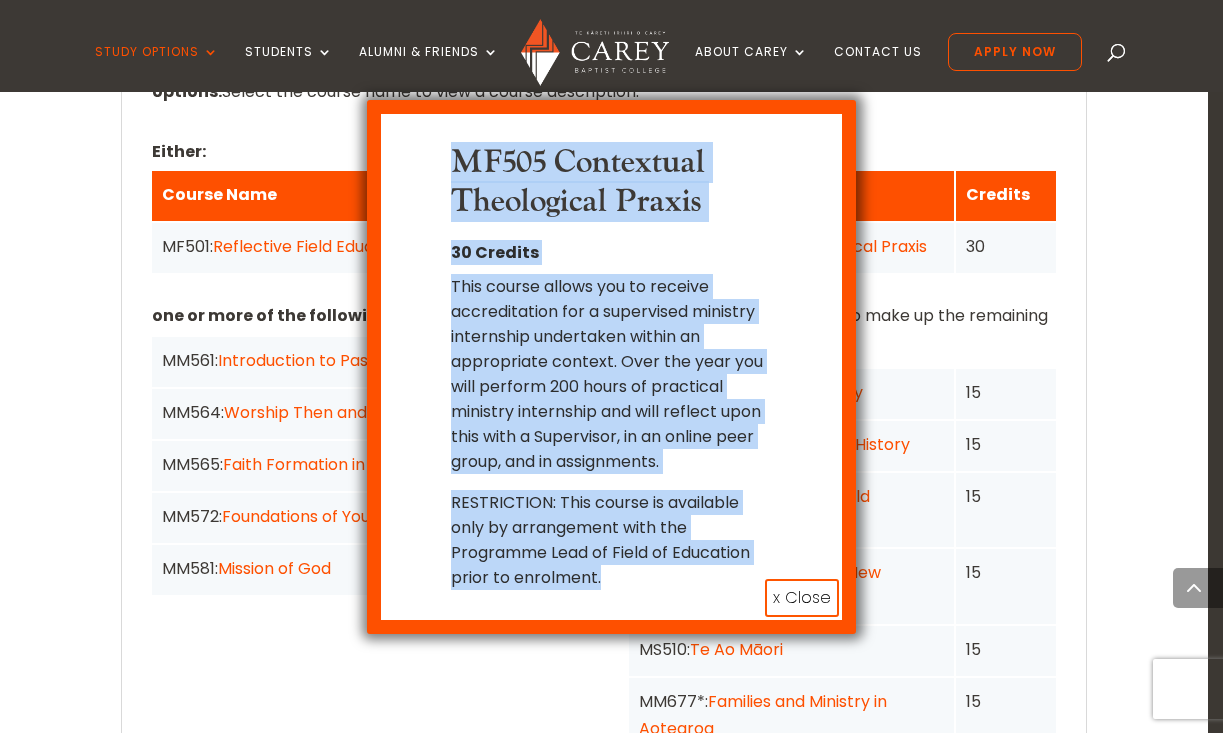 drag, startPoint x: 454, startPoint y: 161, endPoint x: 690, endPoint y: 579, distance: 480.02084 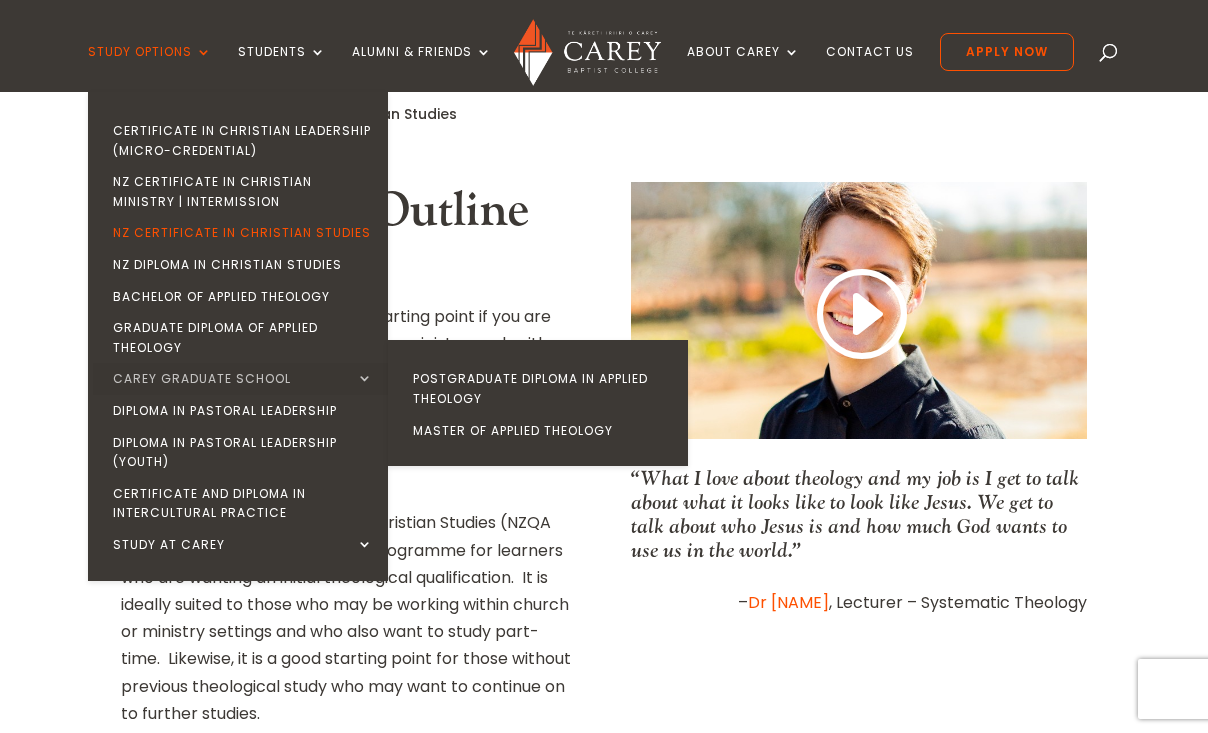 scroll, scrollTop: 380, scrollLeft: 0, axis: vertical 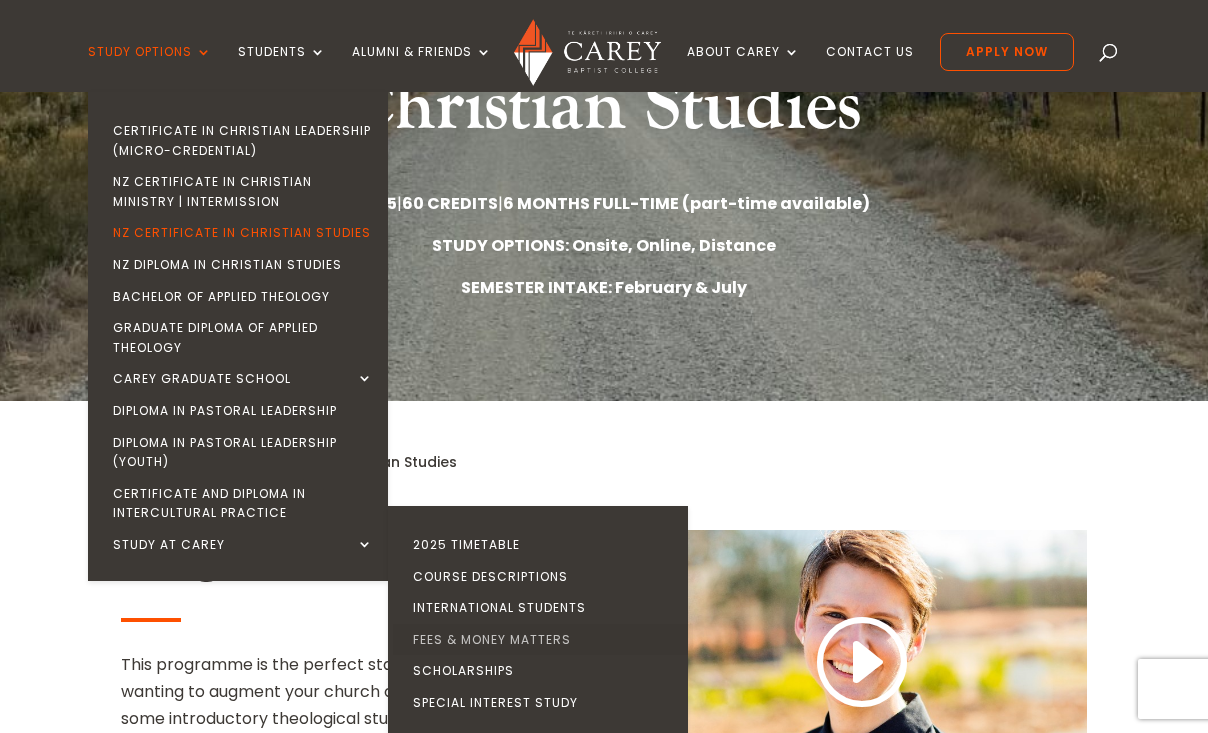 click on "Fees & Money Matters" at bounding box center [543, 640] 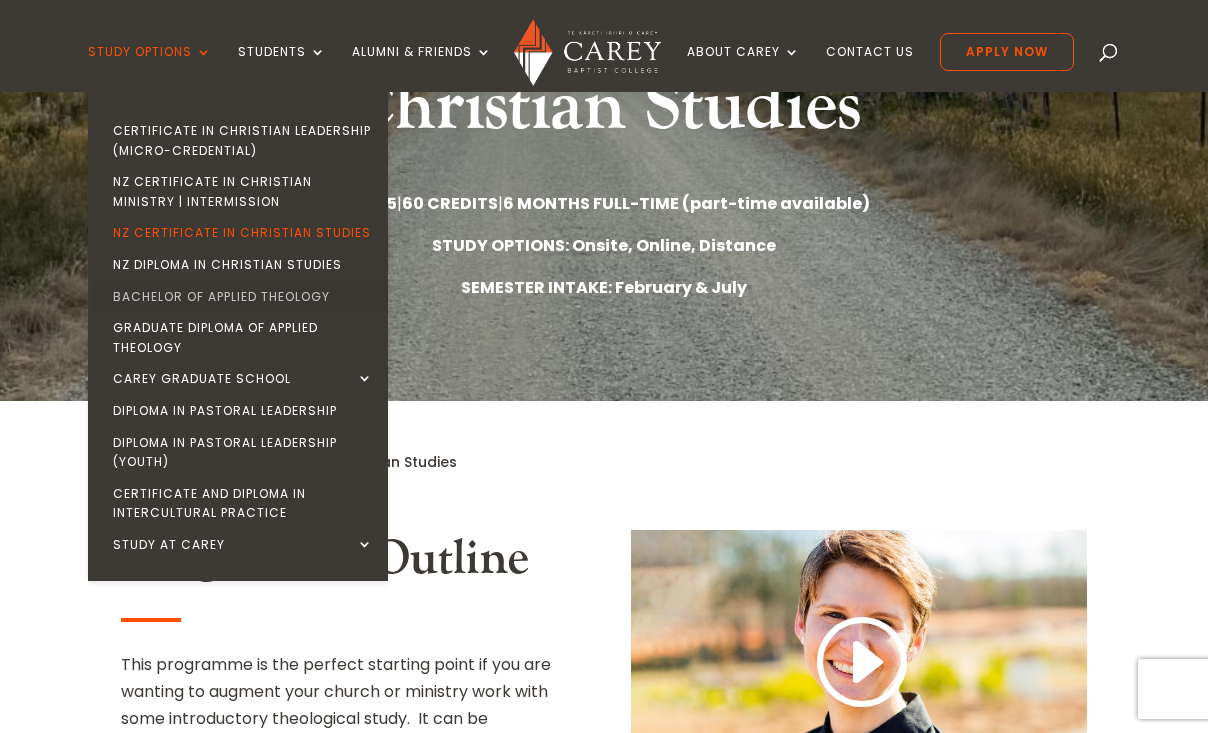 click on "Bachelor of Applied Theology" at bounding box center [243, 297] 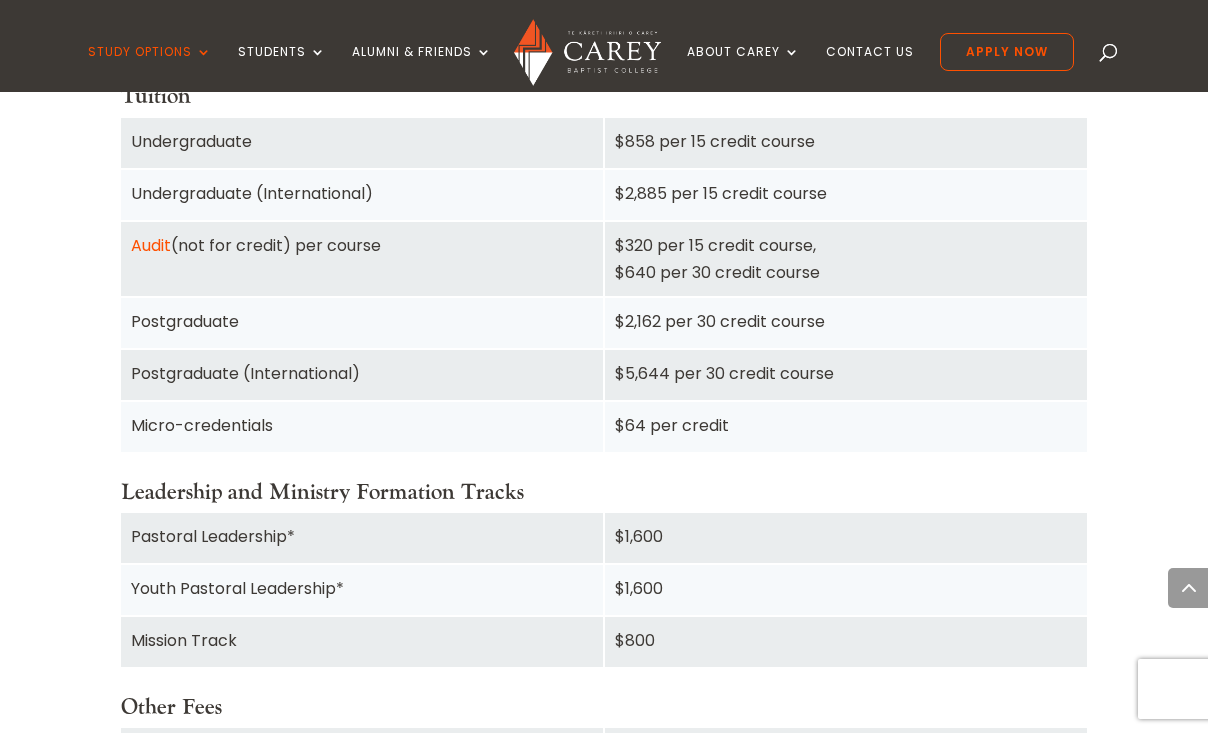 scroll, scrollTop: 1336, scrollLeft: 0, axis: vertical 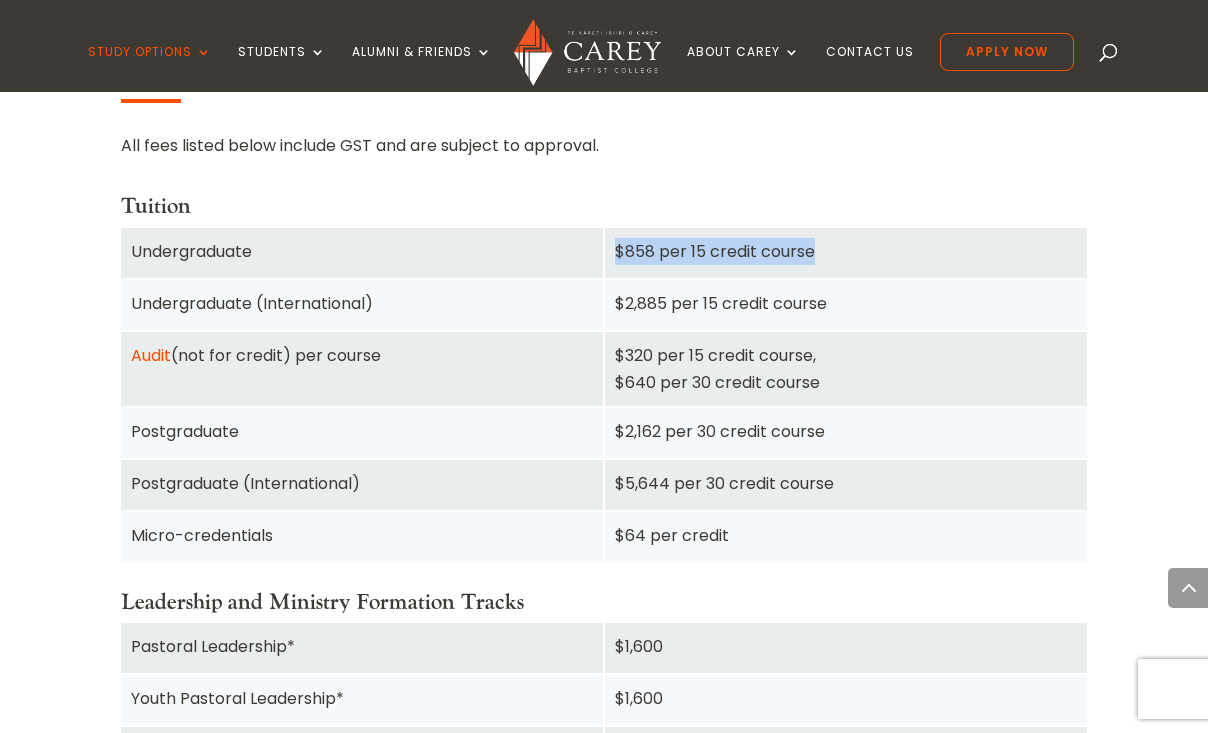 drag, startPoint x: 616, startPoint y: 276, endPoint x: 844, endPoint y: 284, distance: 228.1403 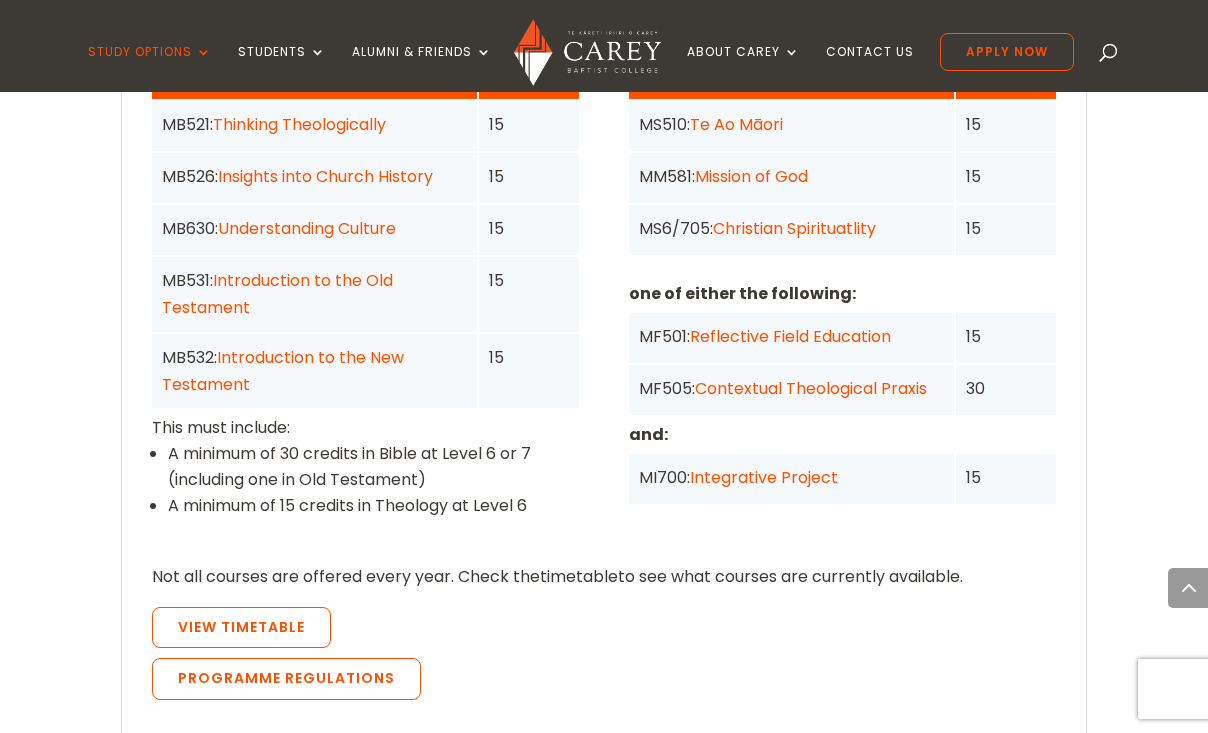 scroll, scrollTop: 1599, scrollLeft: 0, axis: vertical 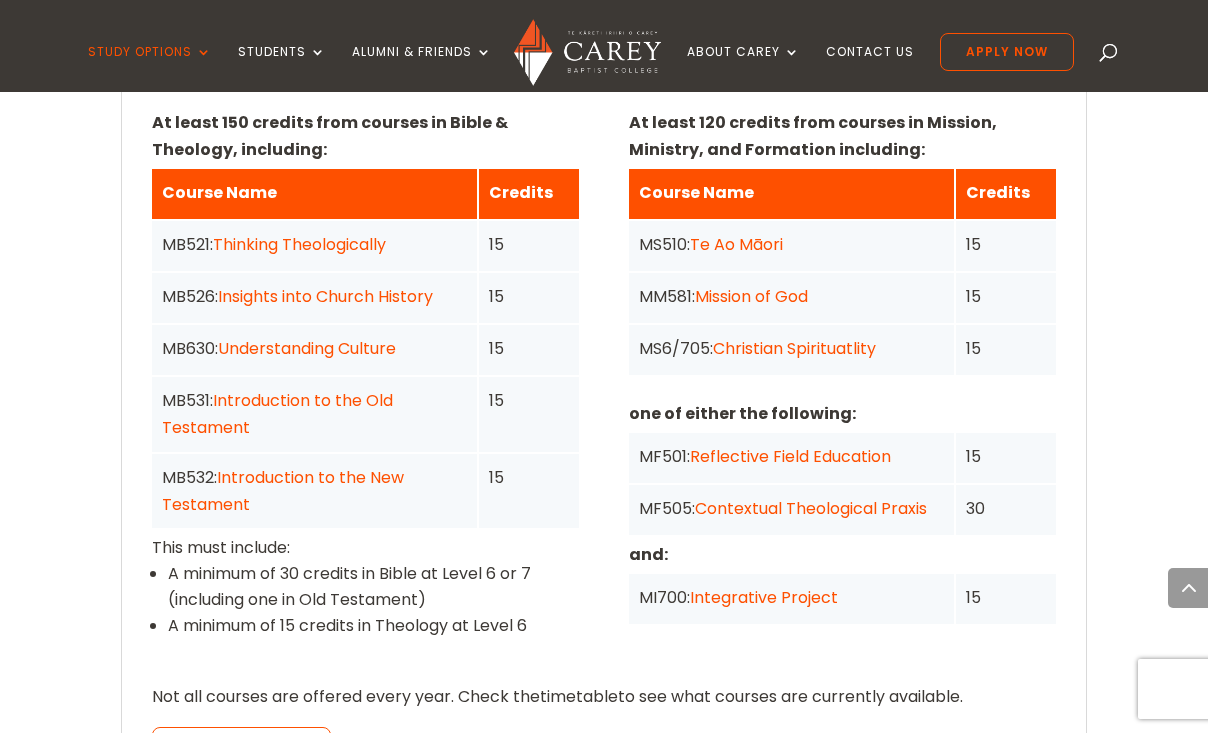 click on "Understanding Culture" at bounding box center (307, 348) 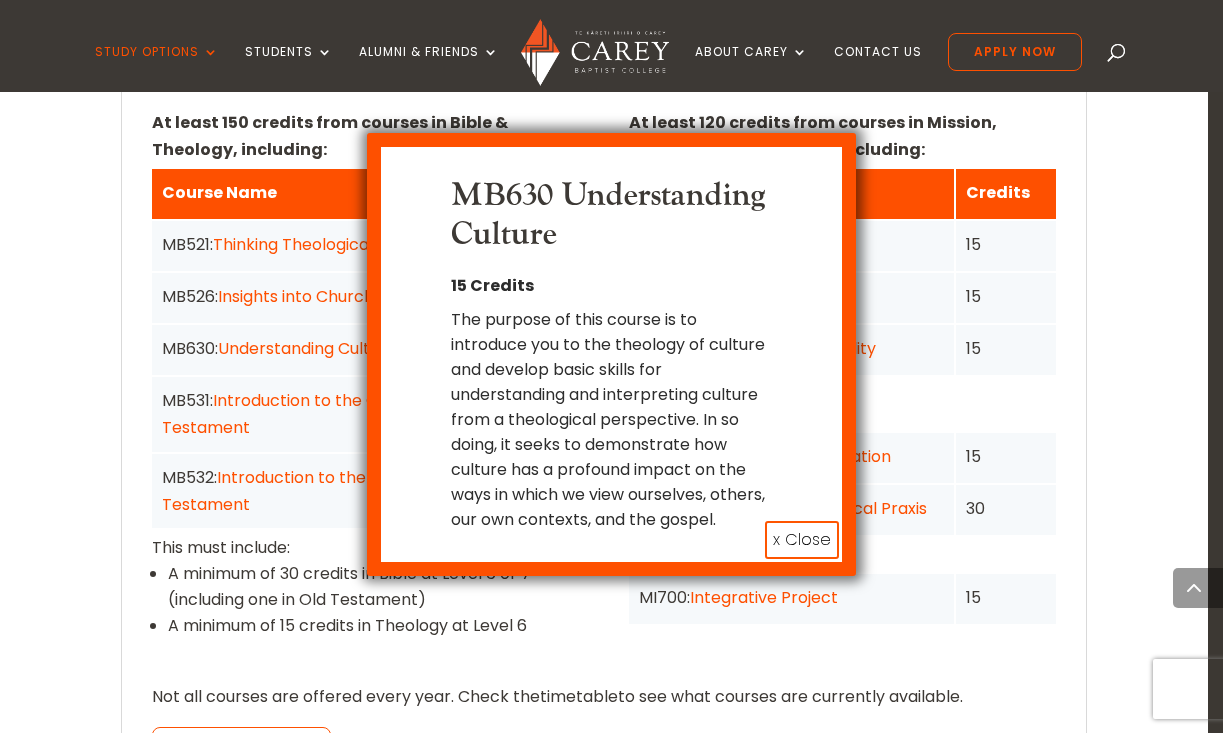 click on "MB630 Understanding Culture
15 Credits
The purpose of this course is to introduce you to the theology of culture and develop basic skills for understanding and interpreting culture from a theological perspective. In so doing, it seeks to demonstrate how culture has a profound impact on the ways in which we view ourselves, others, our own contexts, and the gospel.
x Close" at bounding box center [611, 366] 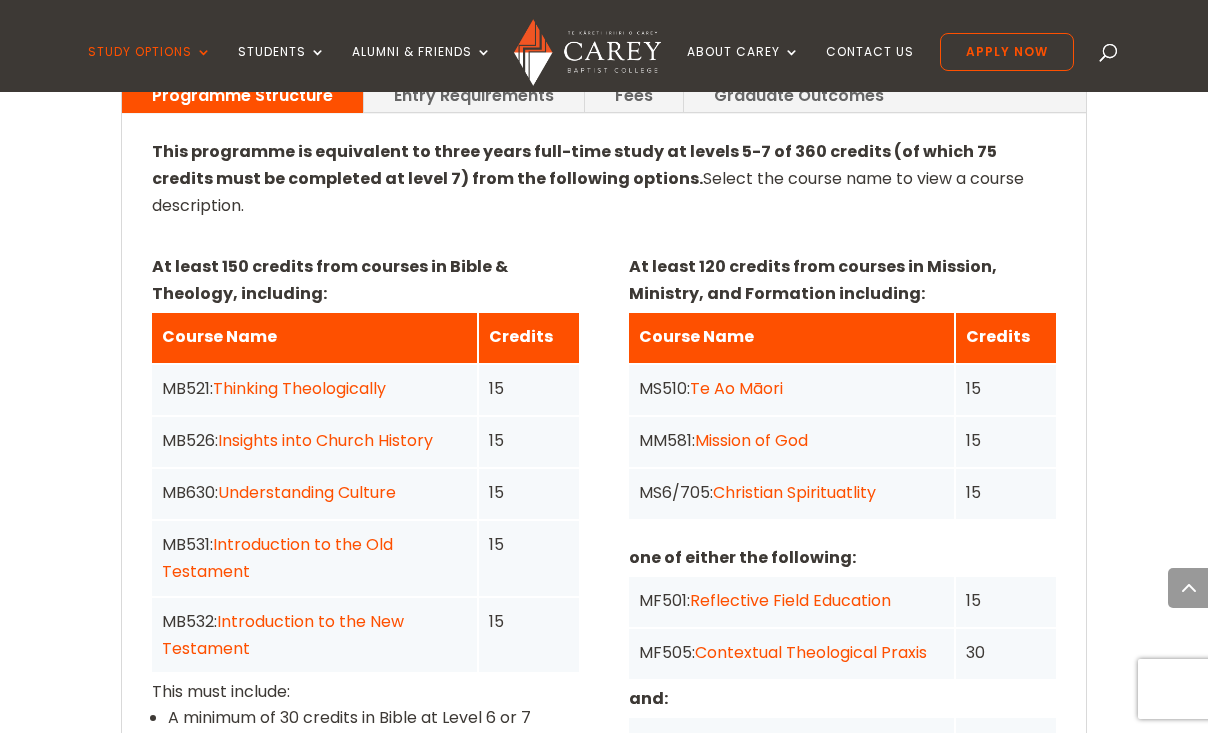scroll, scrollTop: 1645, scrollLeft: 0, axis: vertical 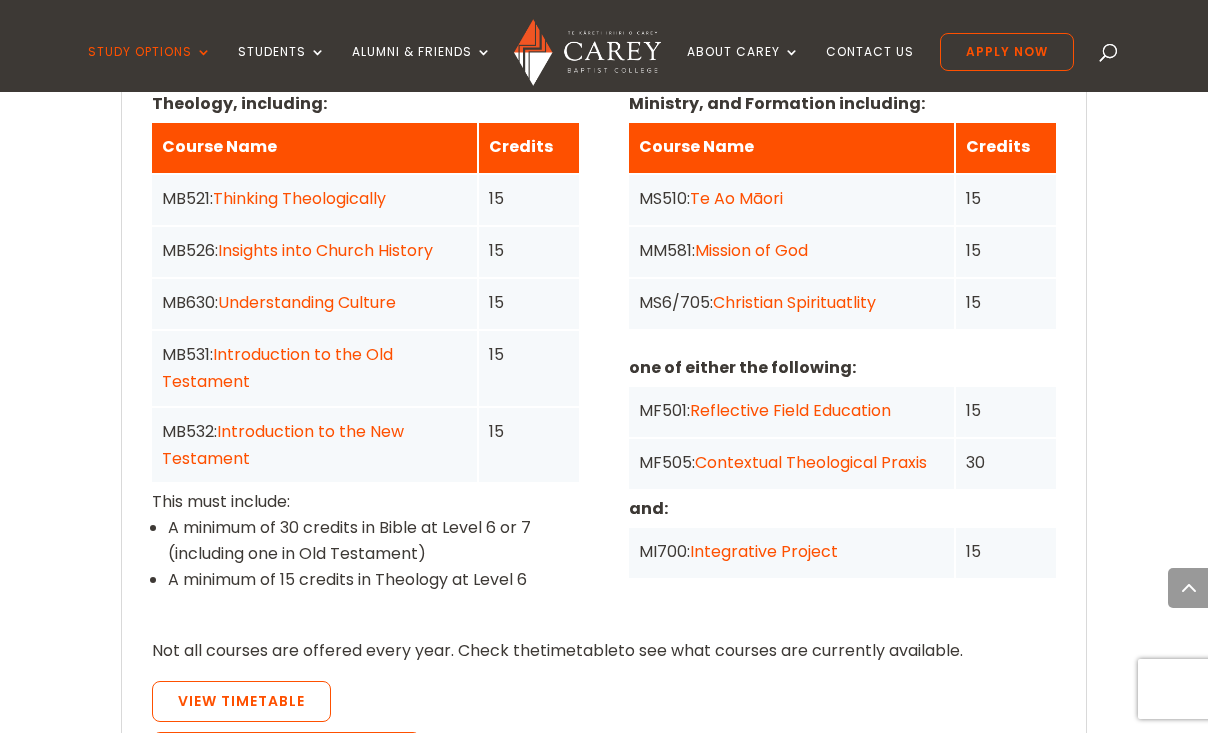 click on "Introduction to the Old Testament" at bounding box center [277, 368] 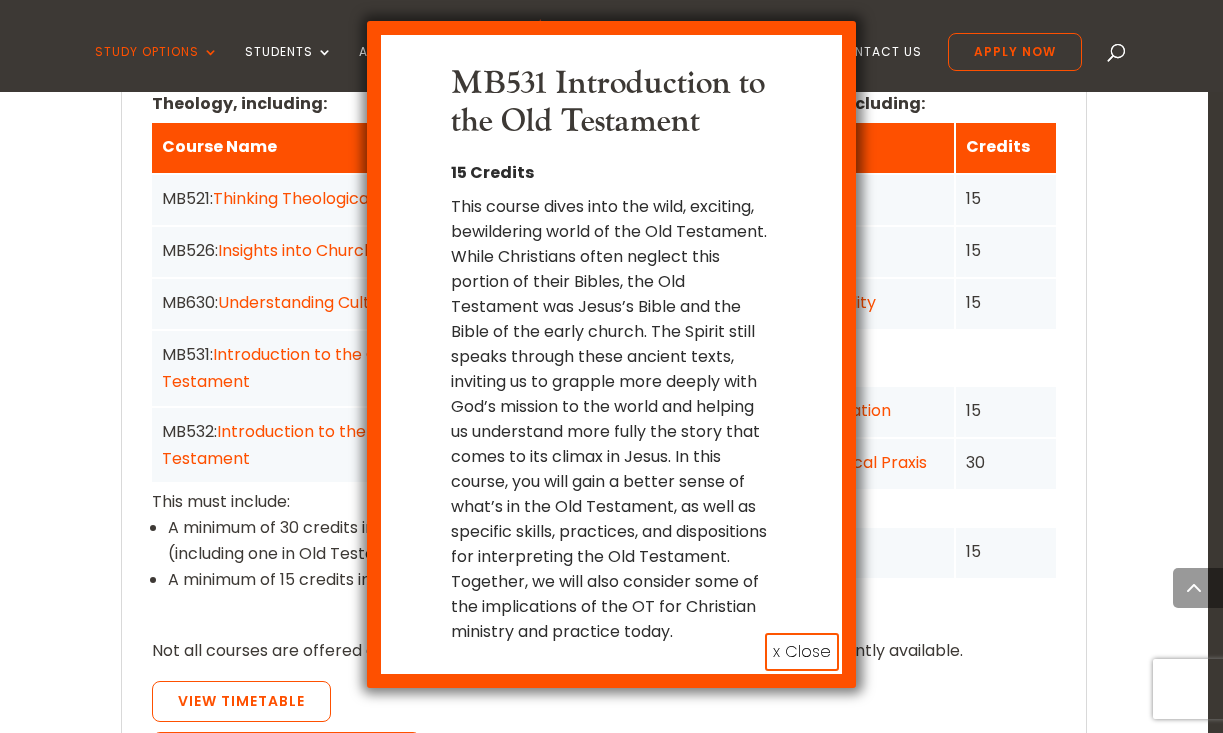 click on "x Close" at bounding box center (802, 652) 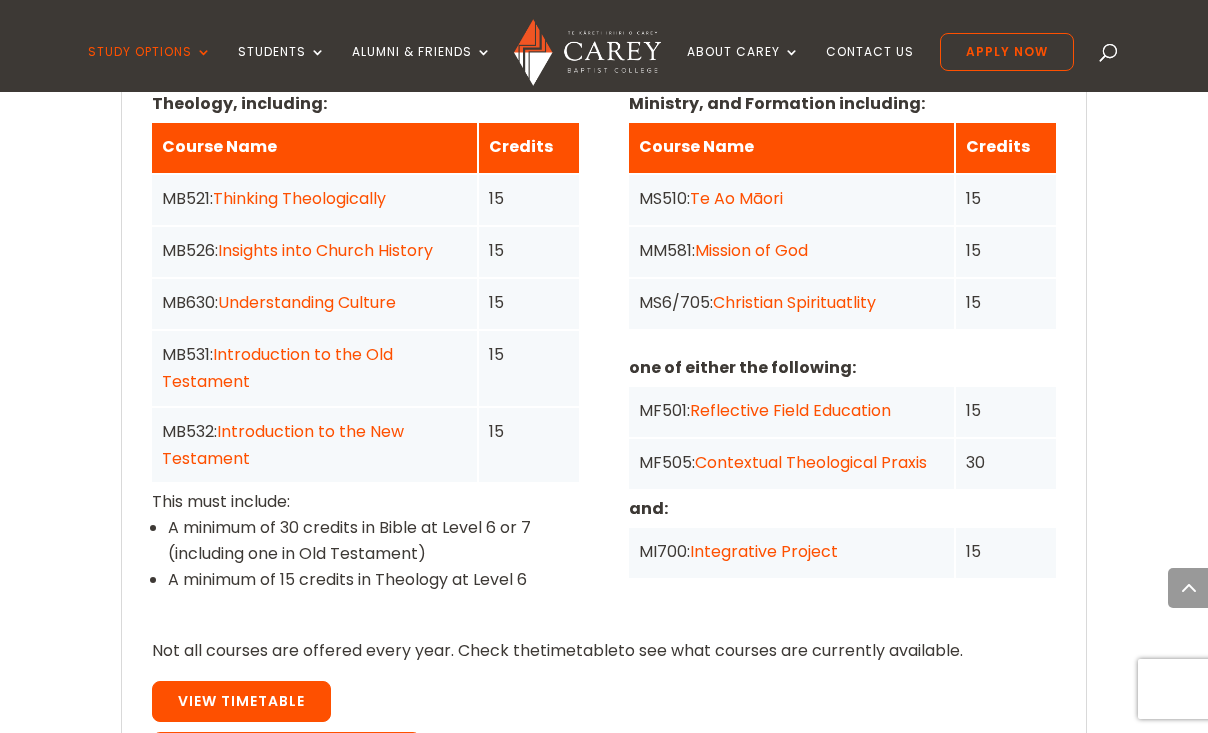 click on "View Timetable" at bounding box center (241, 701) 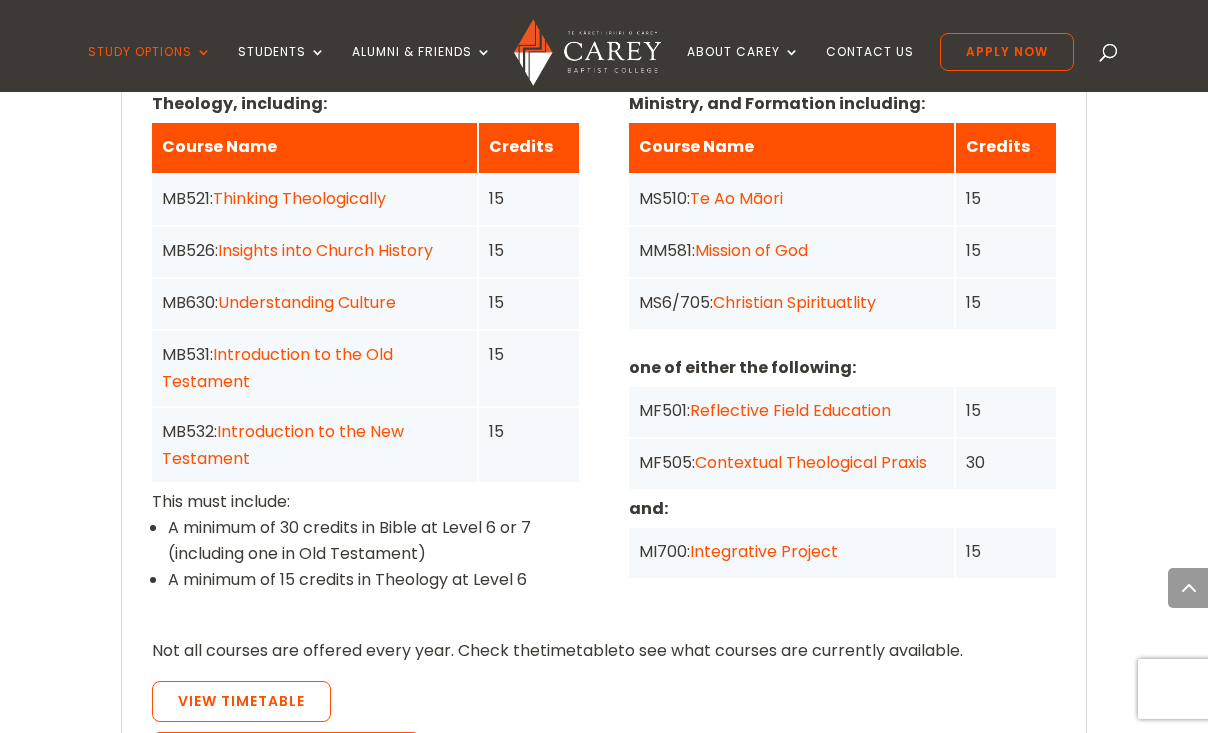 click on "Christian Spirituatlity" at bounding box center [794, 302] 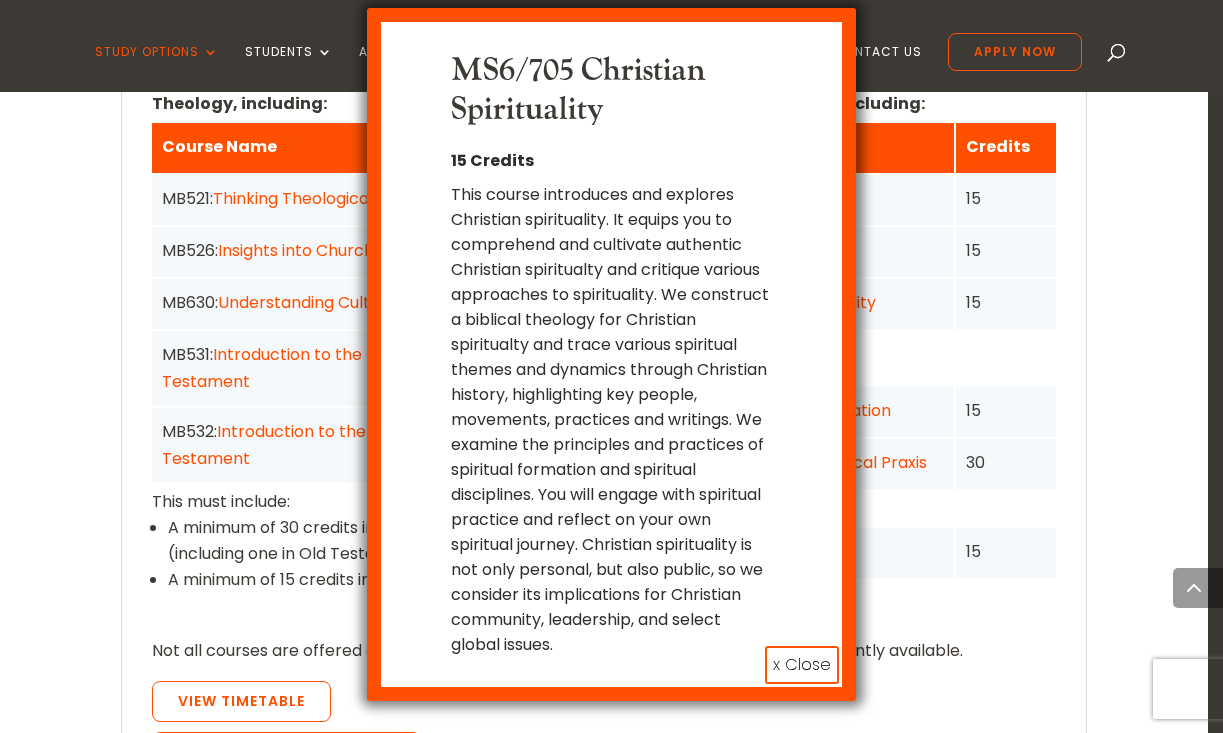click on "x Close" at bounding box center (802, 665) 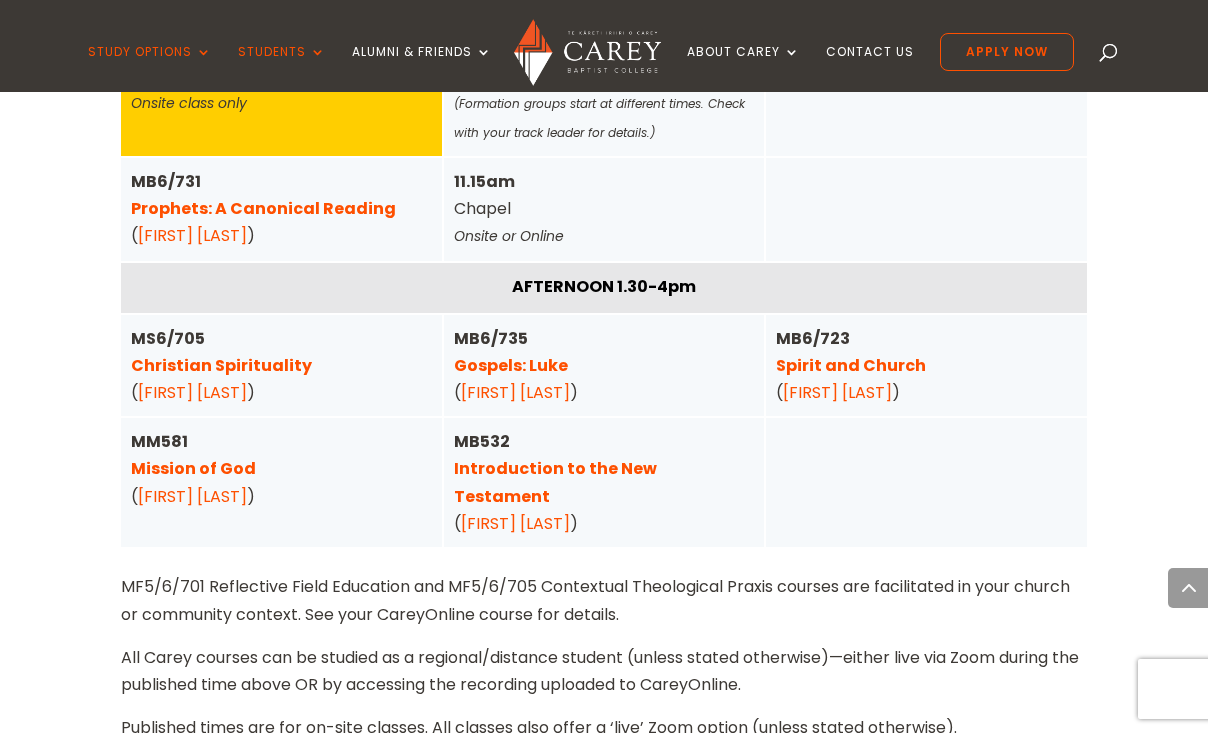 scroll, scrollTop: 1626, scrollLeft: 0, axis: vertical 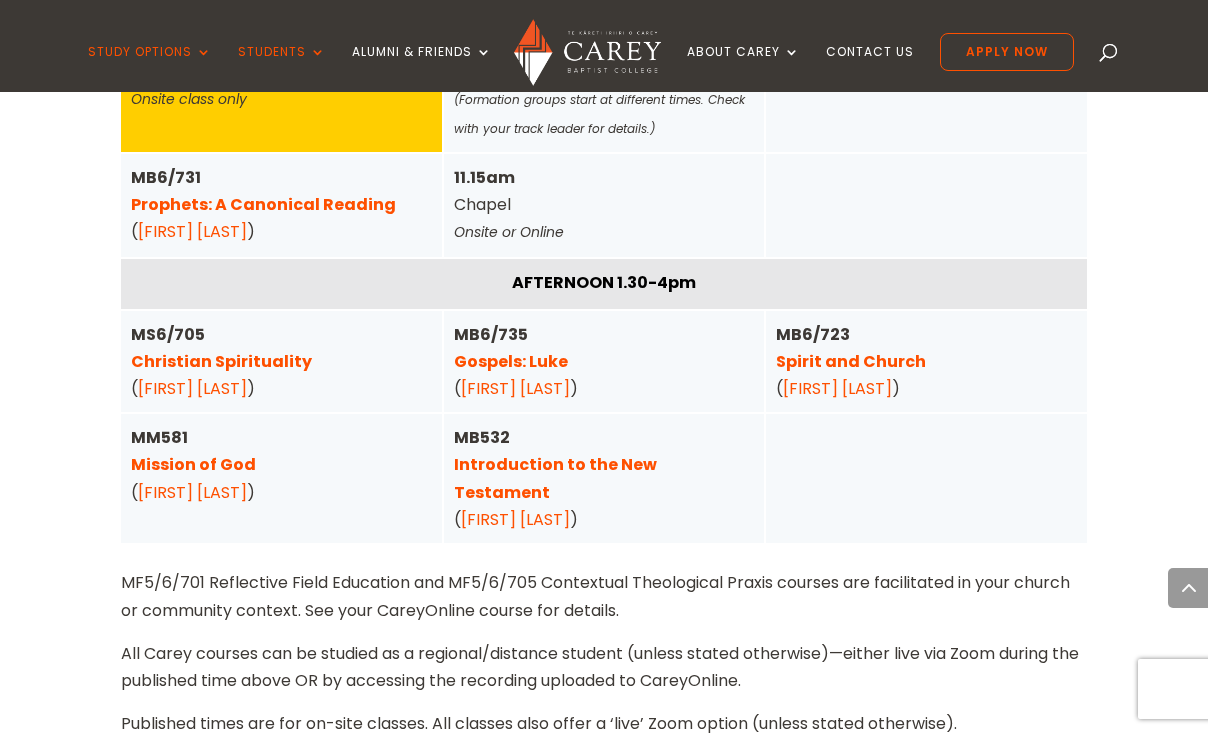 click on "Spirit and Church" at bounding box center [851, 361] 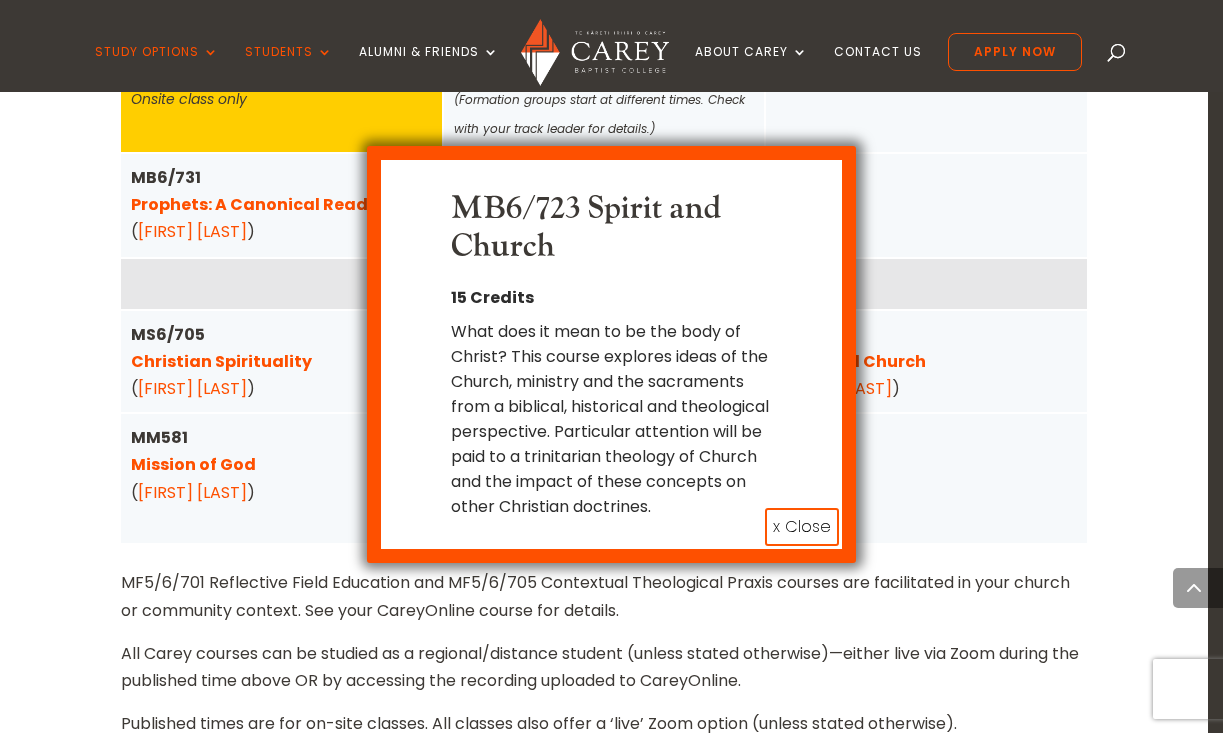 click on "x Close" at bounding box center (802, 527) 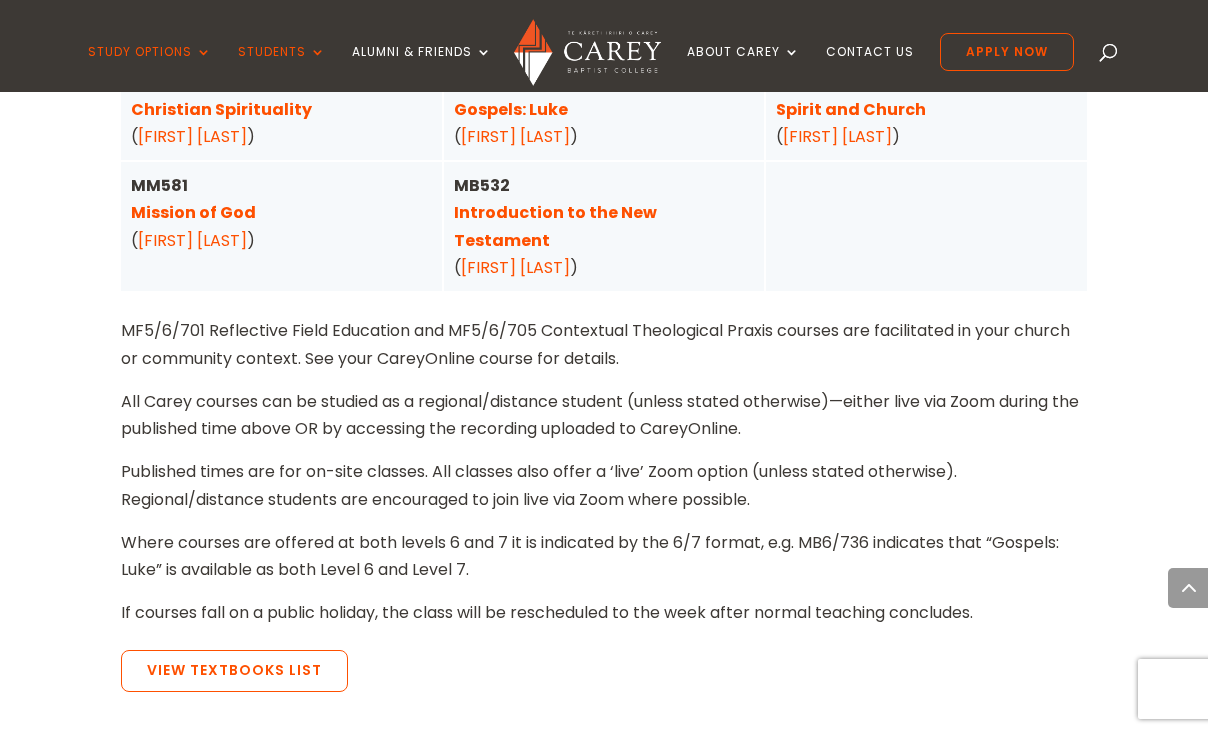scroll, scrollTop: 1999, scrollLeft: 0, axis: vertical 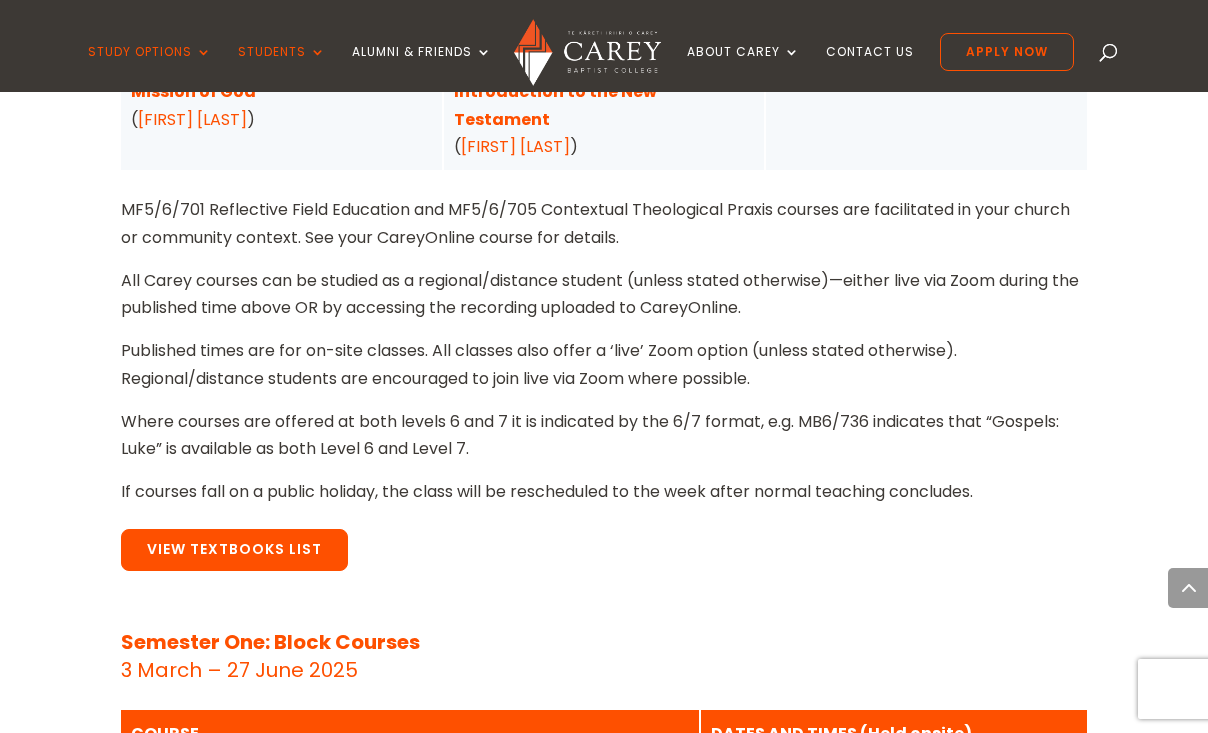 click on "View Textbooks List" at bounding box center [234, 550] 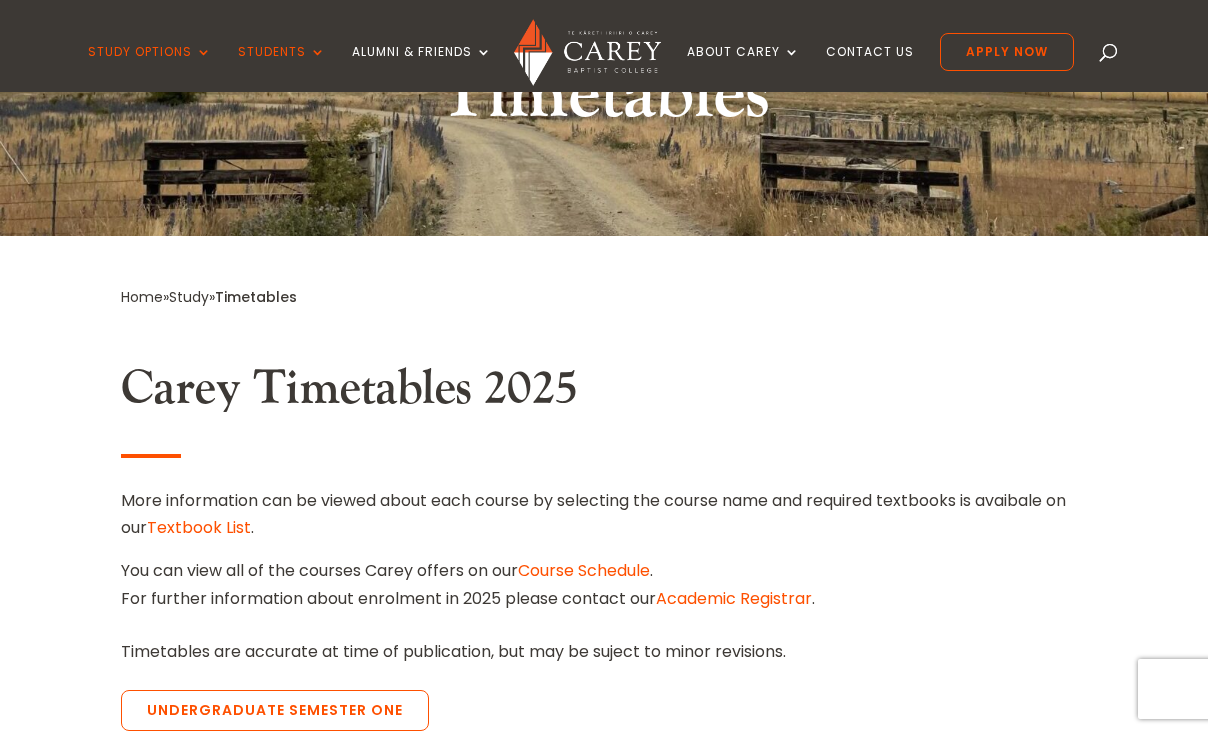 scroll, scrollTop: 717, scrollLeft: 0, axis: vertical 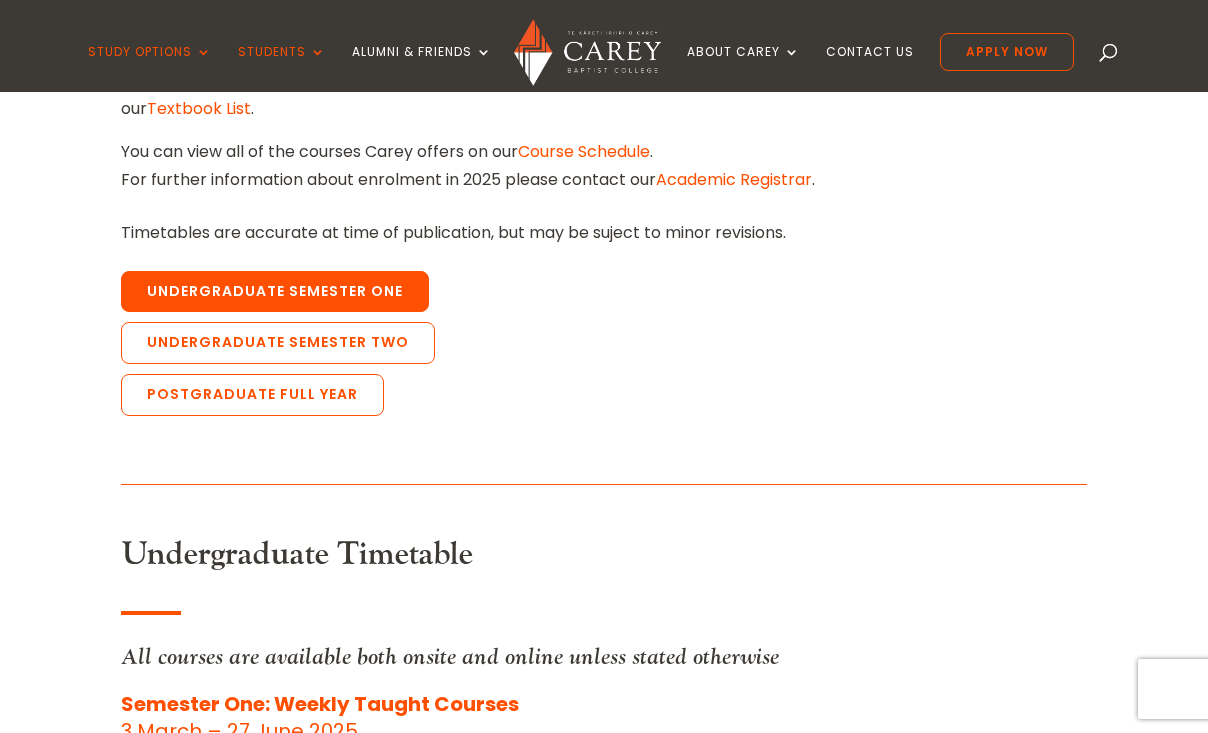 click on "Undergraduate Semester One" at bounding box center [275, 292] 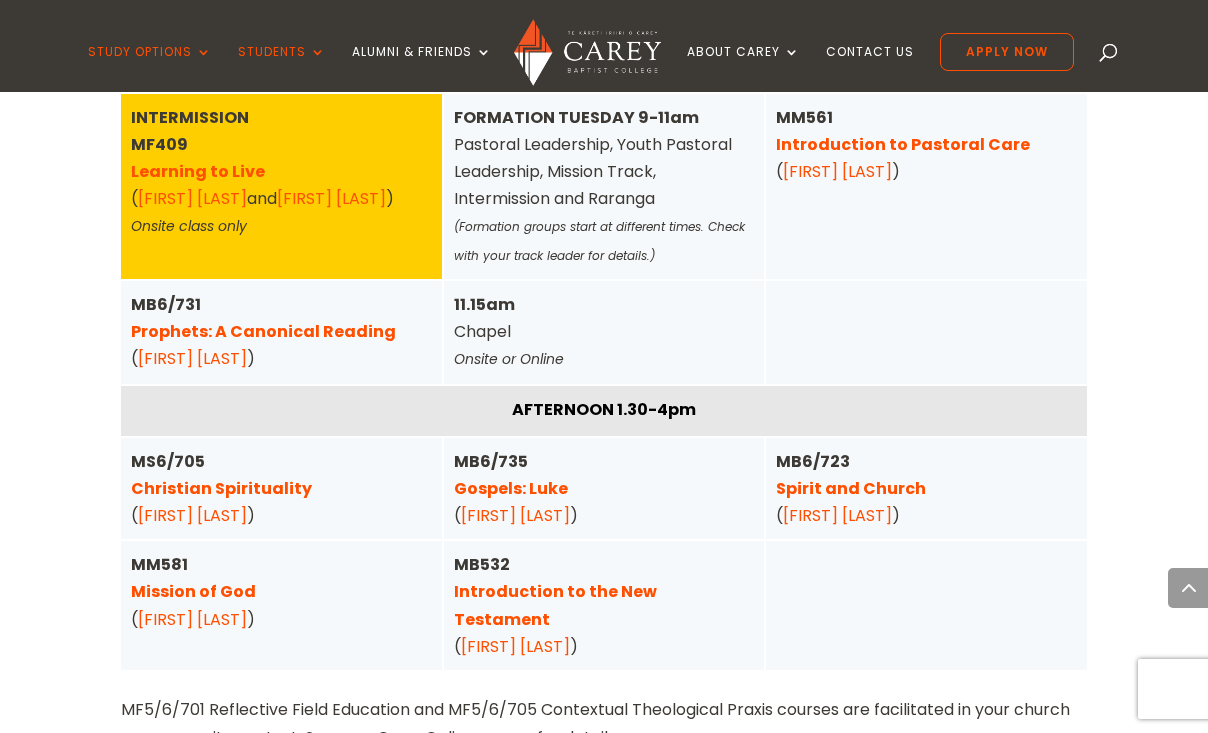 scroll, scrollTop: 1340, scrollLeft: 0, axis: vertical 